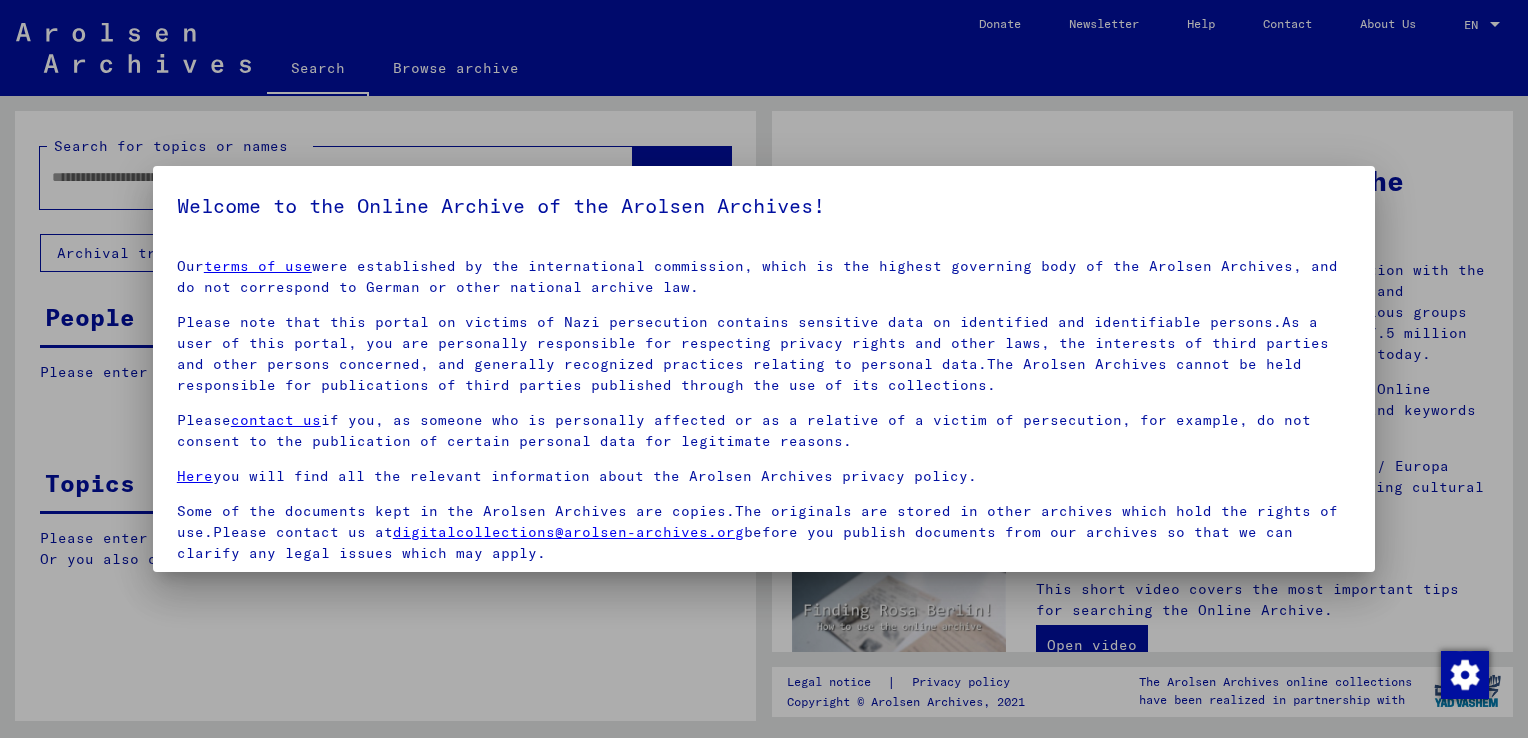 scroll, scrollTop: 0, scrollLeft: 0, axis: both 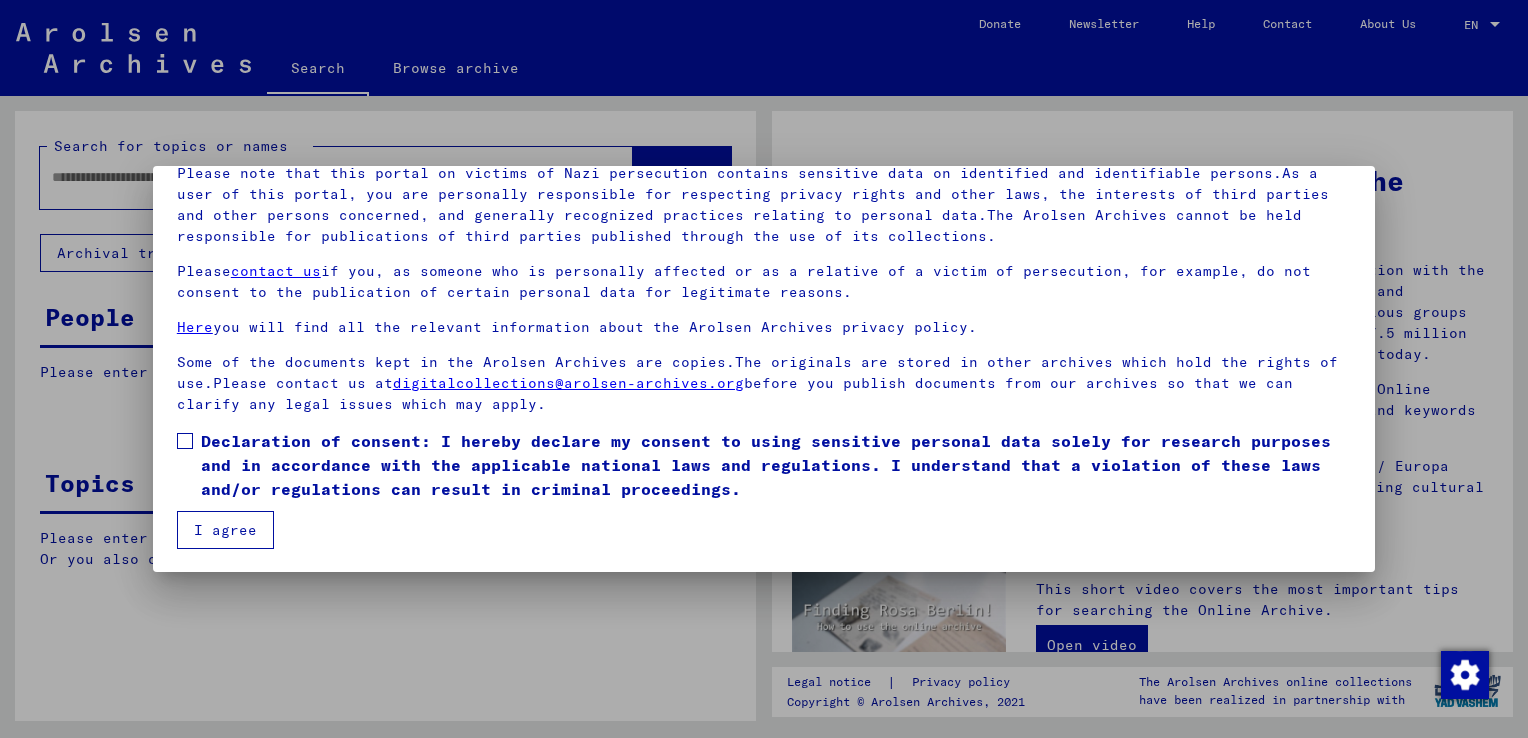 click at bounding box center [185, 441] 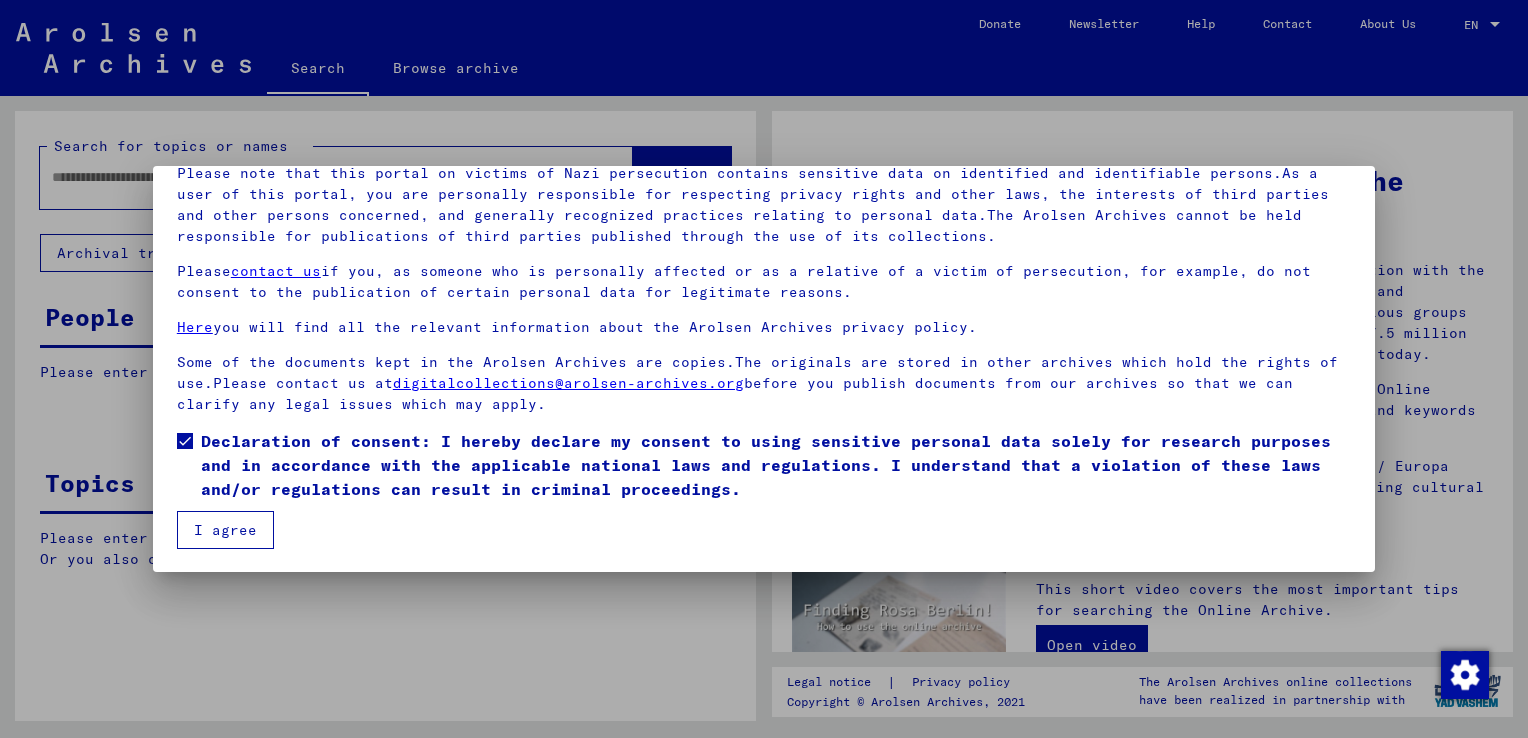 click on "I agree" at bounding box center (225, 530) 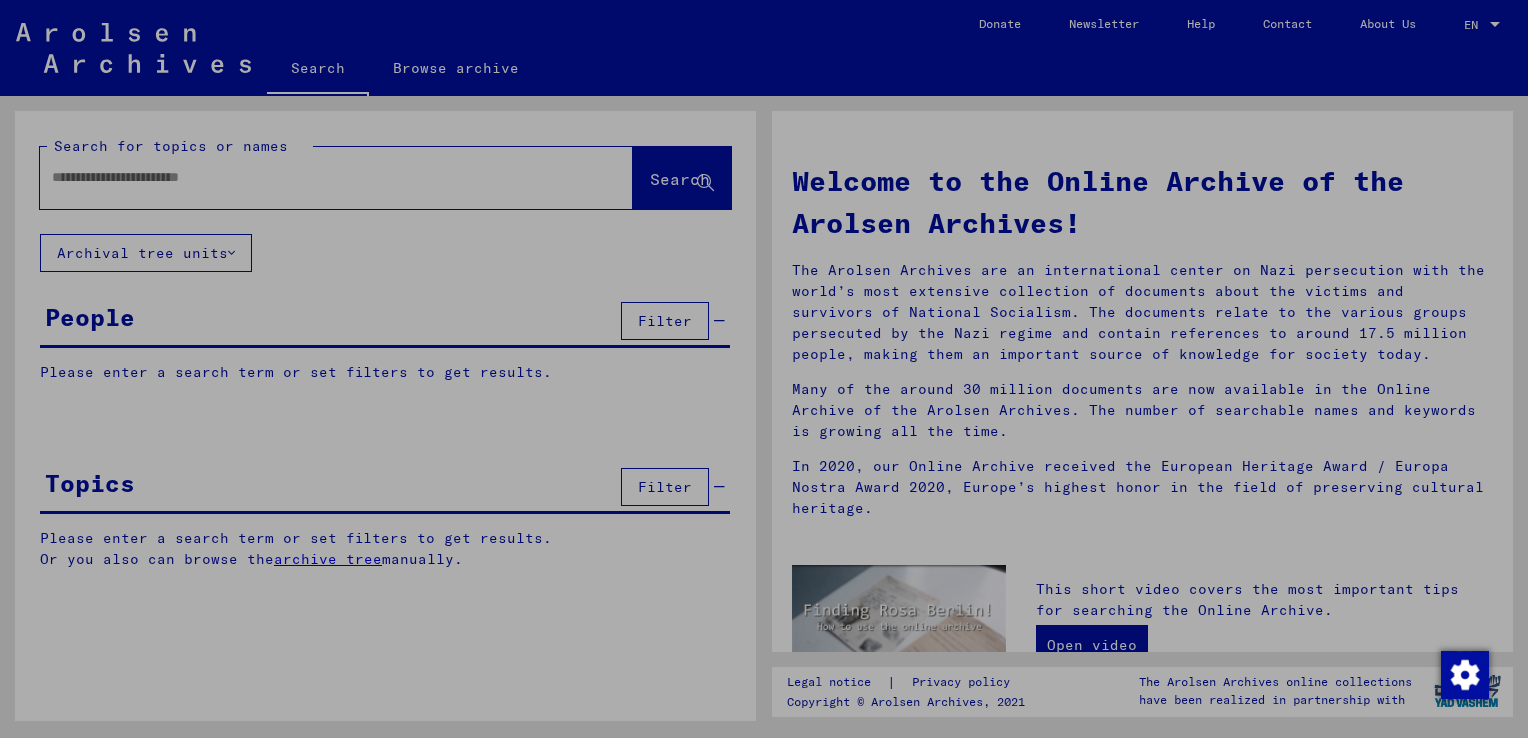 click on "I agree" at bounding box center (225, 530) 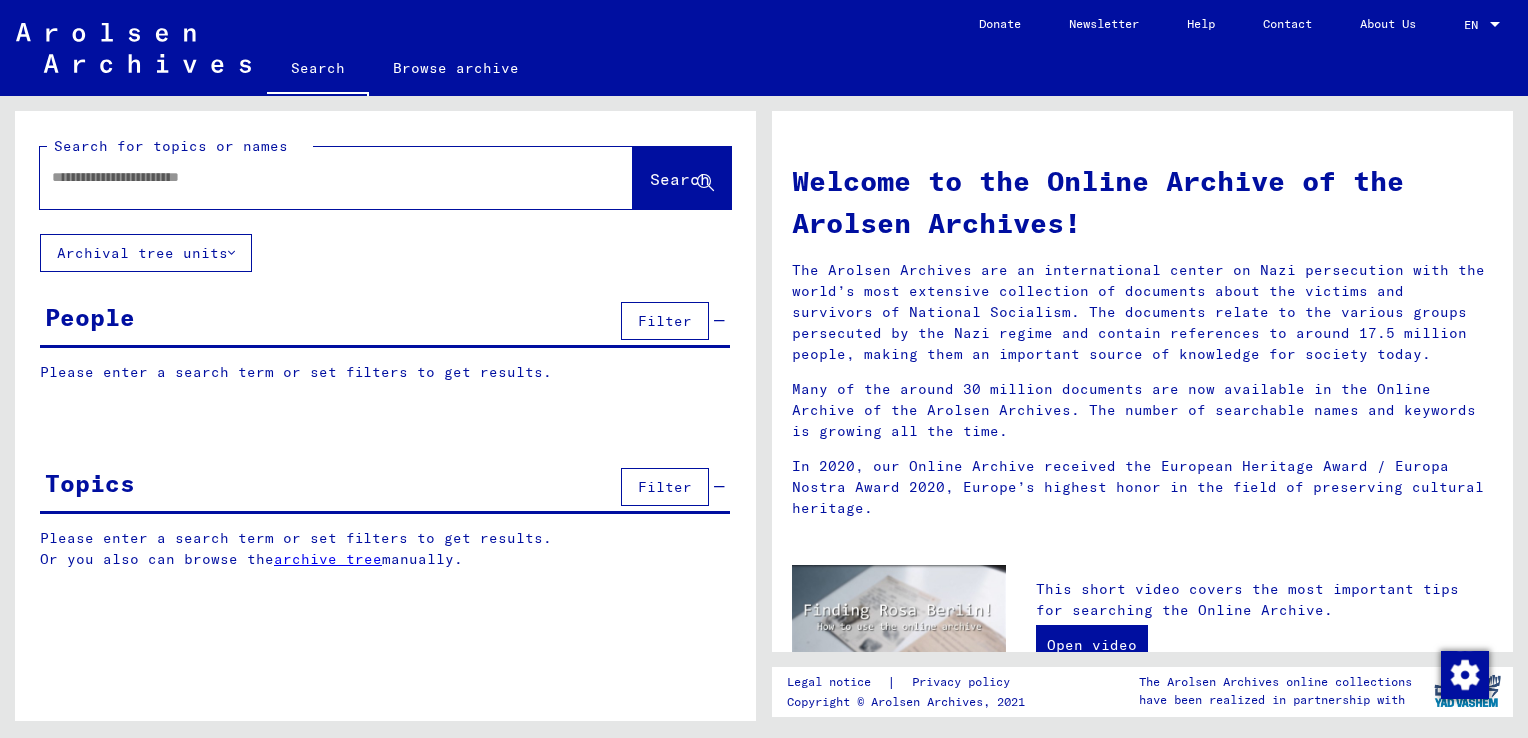 click at bounding box center (312, 177) 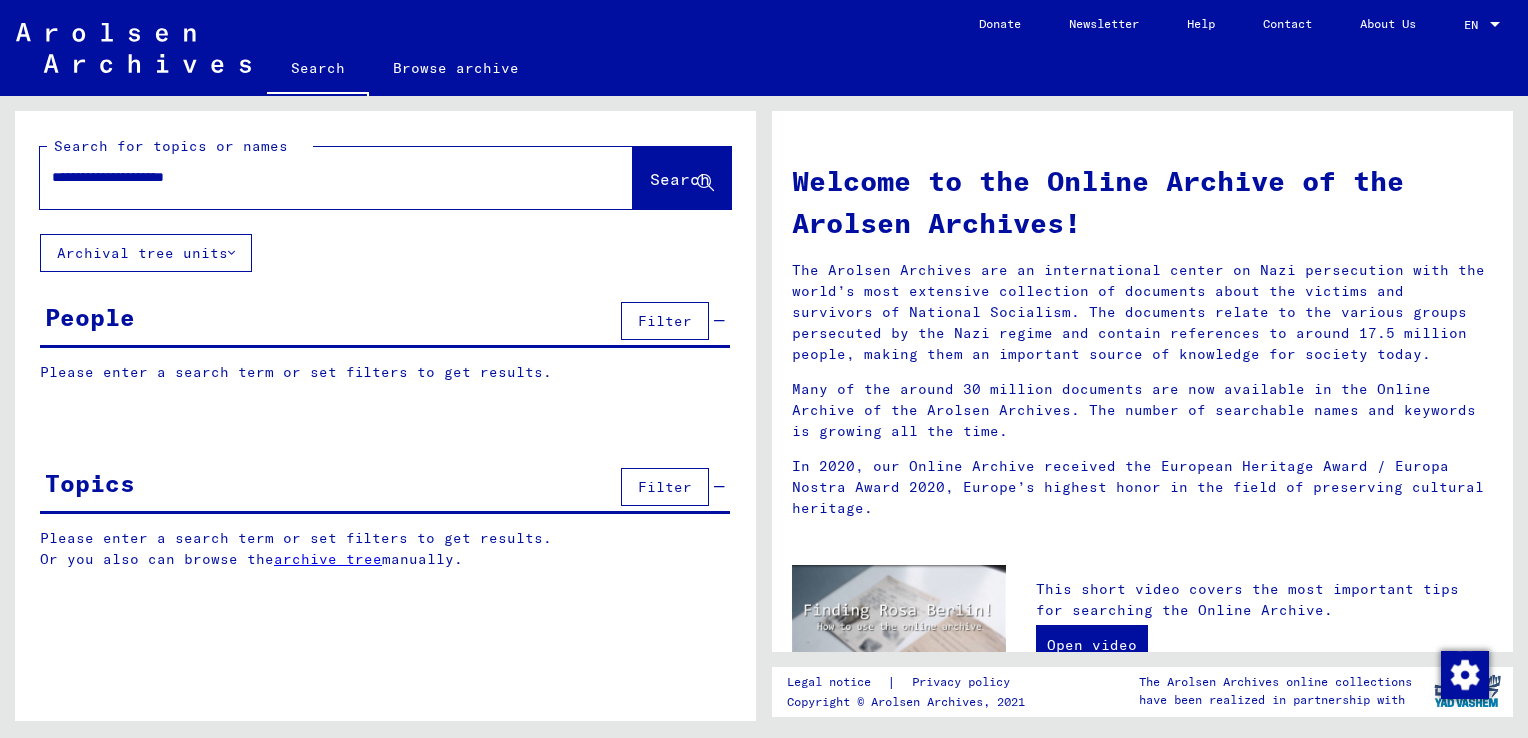 click on "Please enter a search term or set filters to get results." at bounding box center [385, 372] 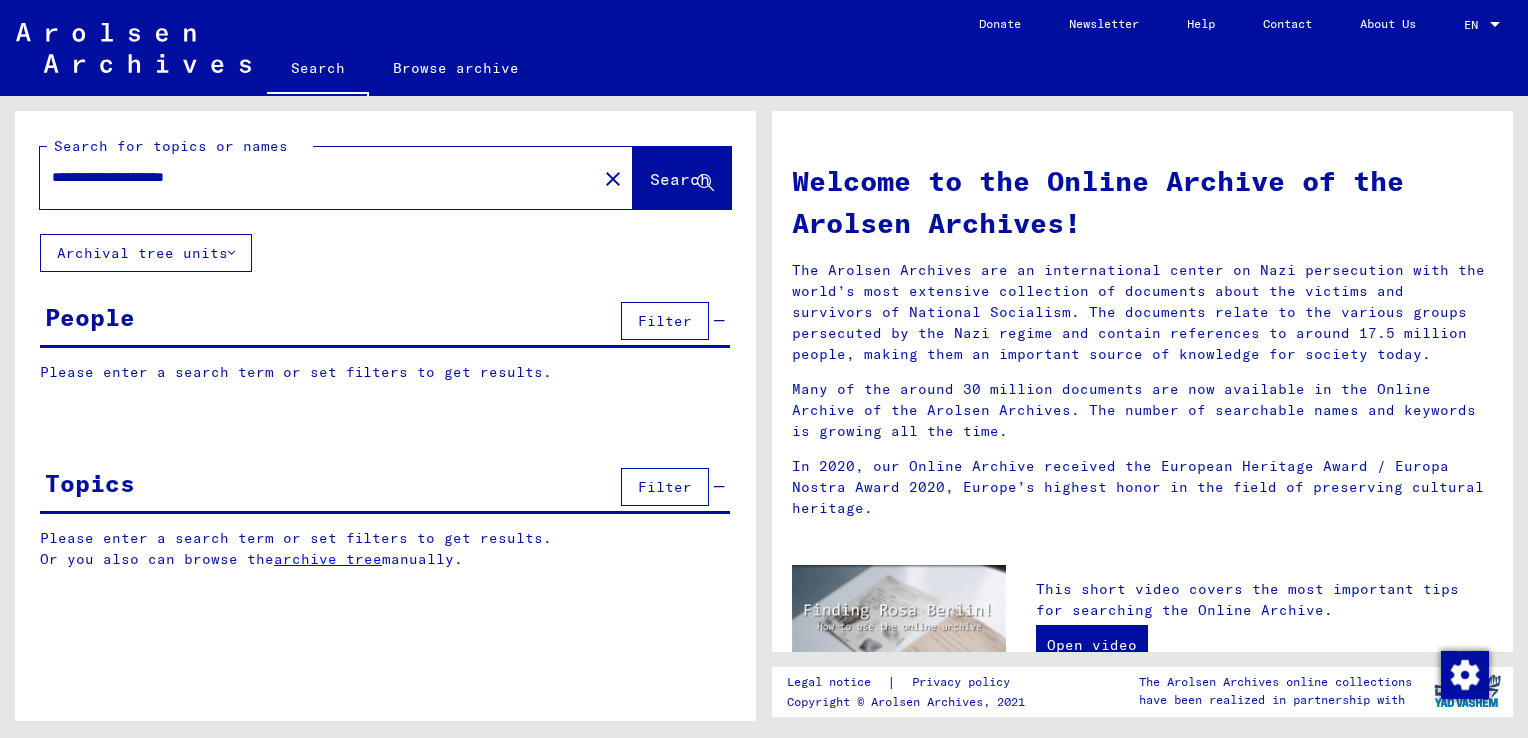 click on "Search" 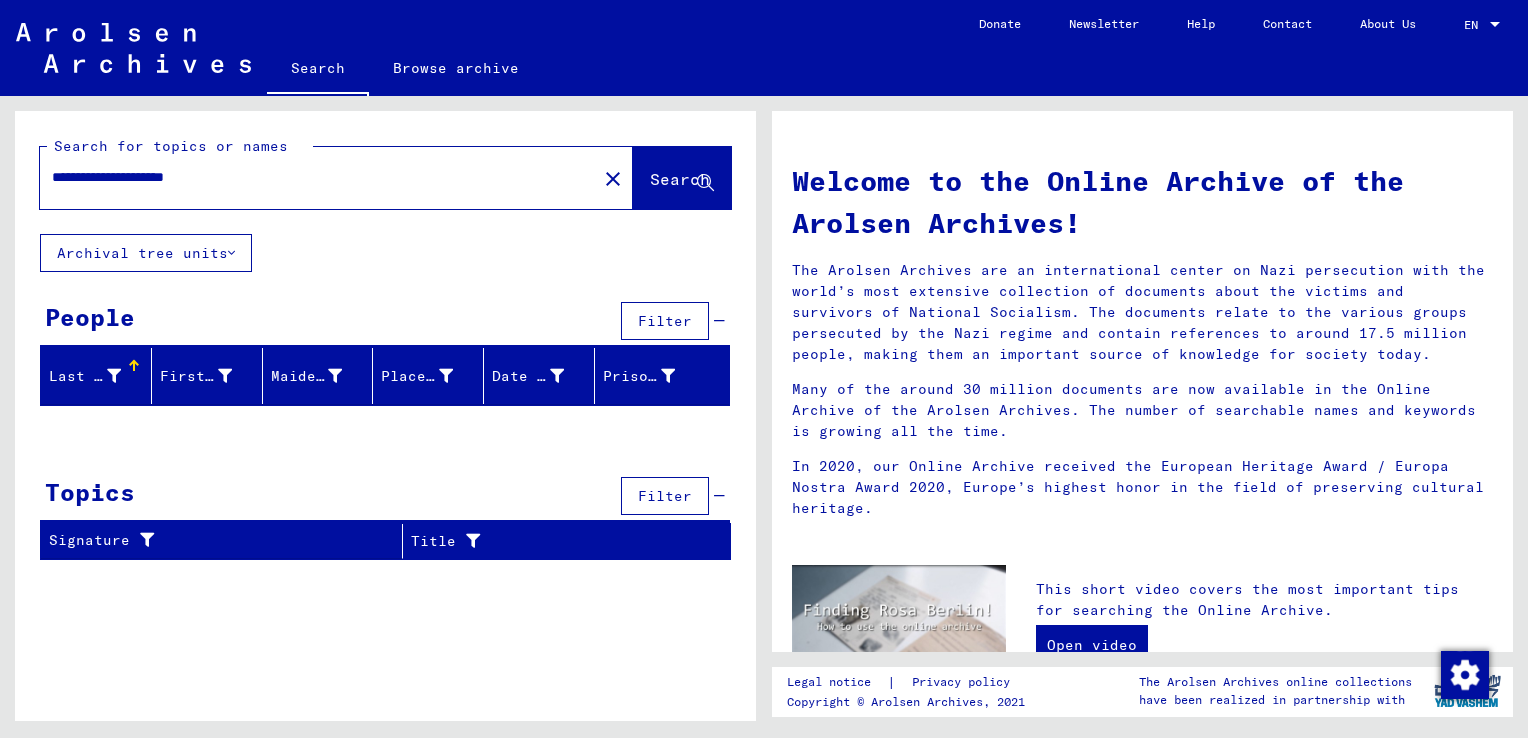click on "**********" at bounding box center [312, 177] 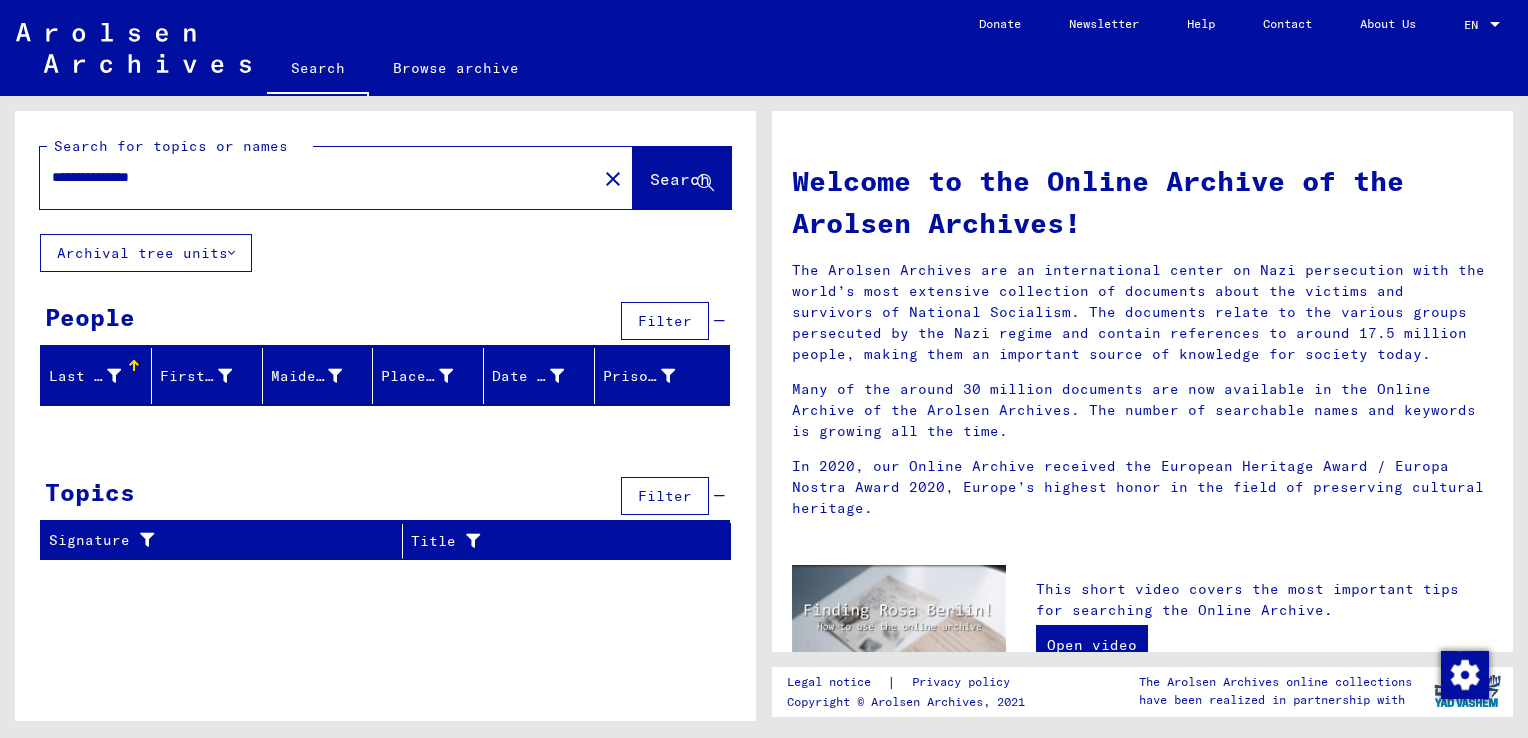 click on "Search" 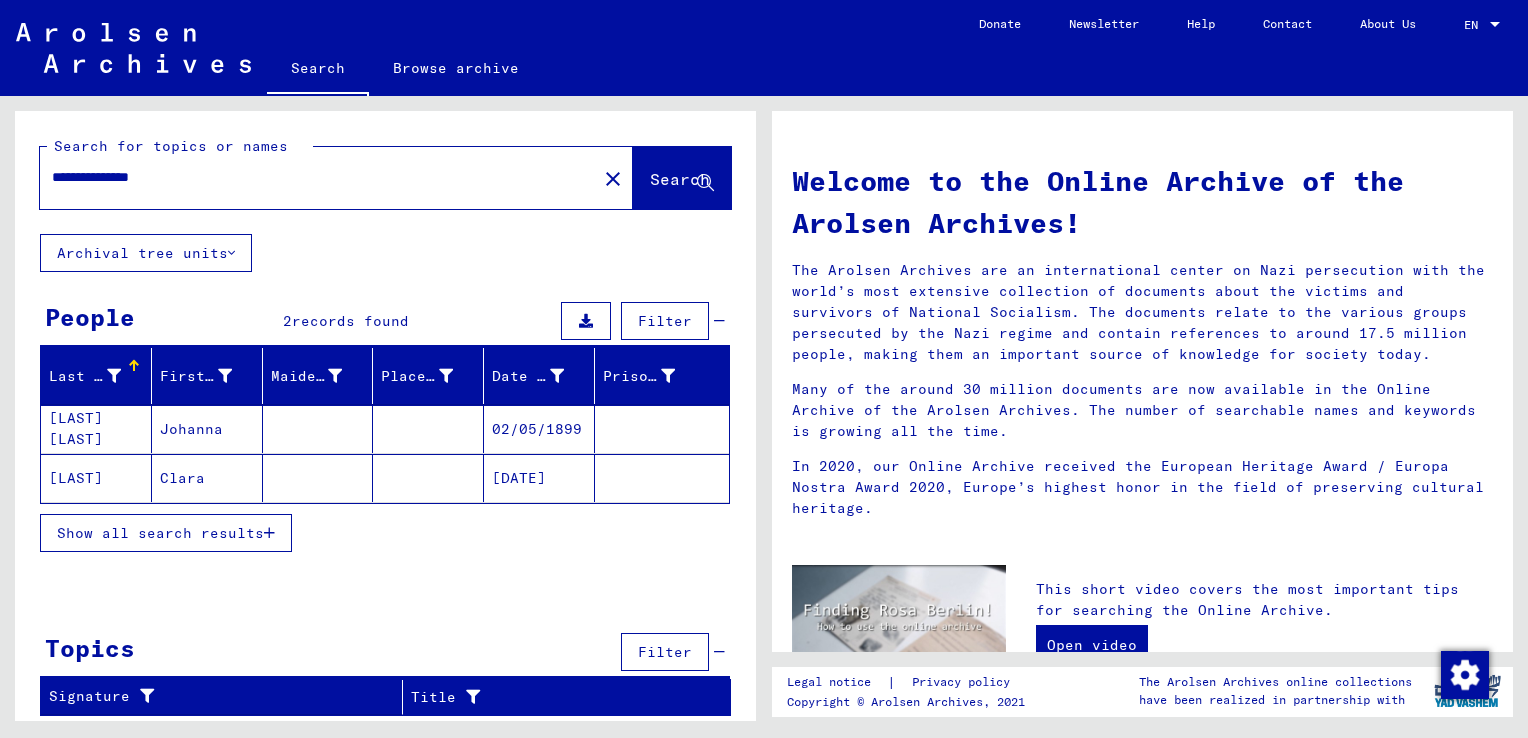 click on "Clara" 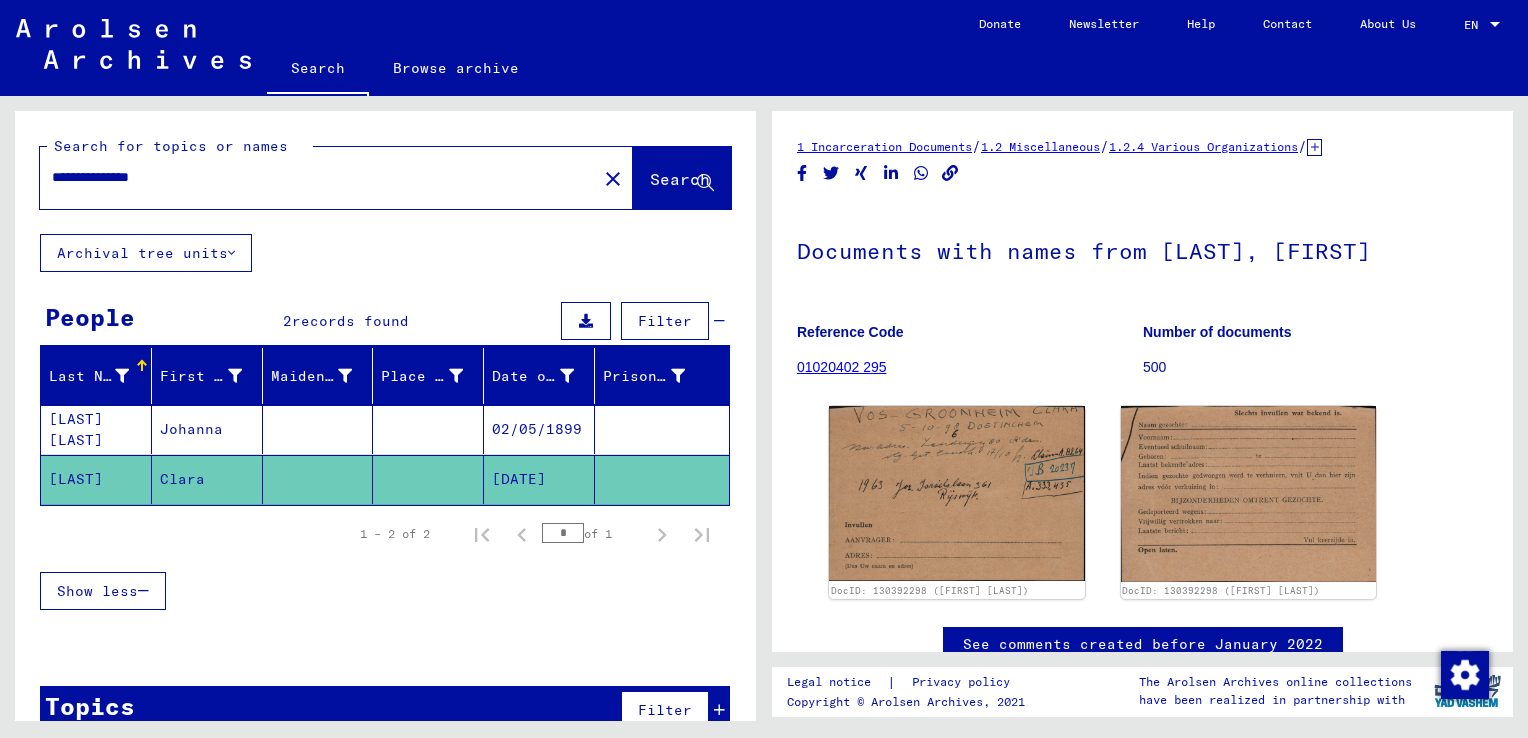 scroll, scrollTop: 0, scrollLeft: 0, axis: both 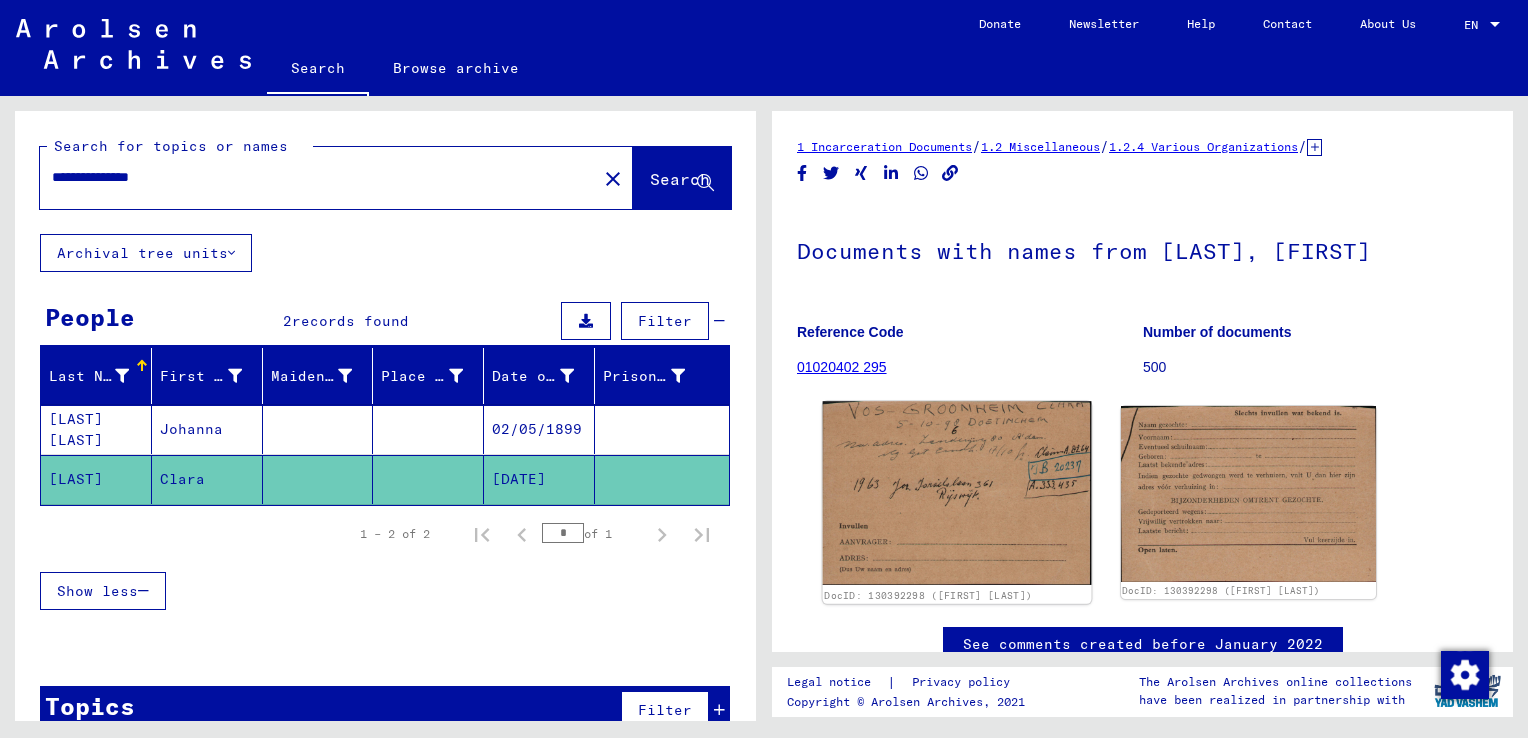 click 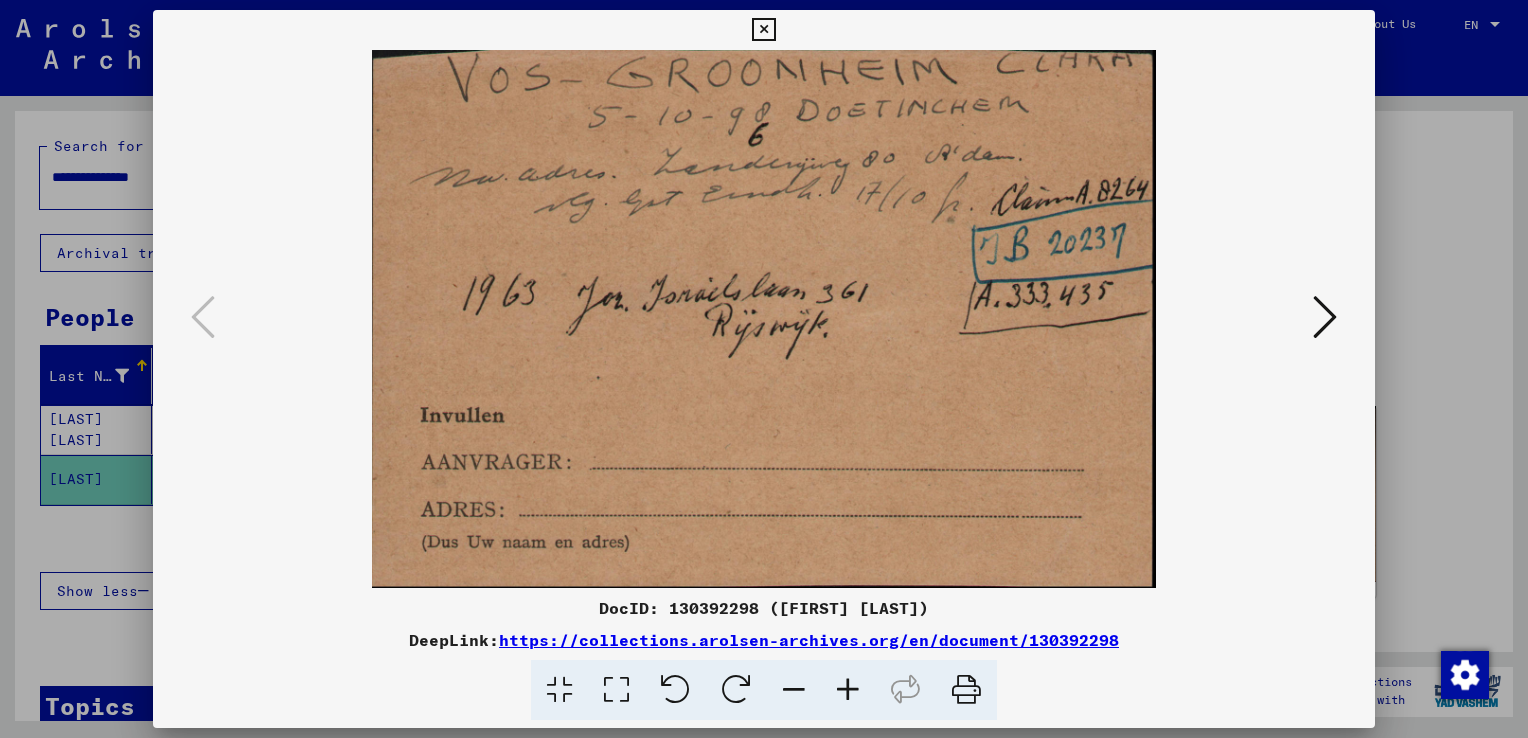 click at bounding box center (763, 30) 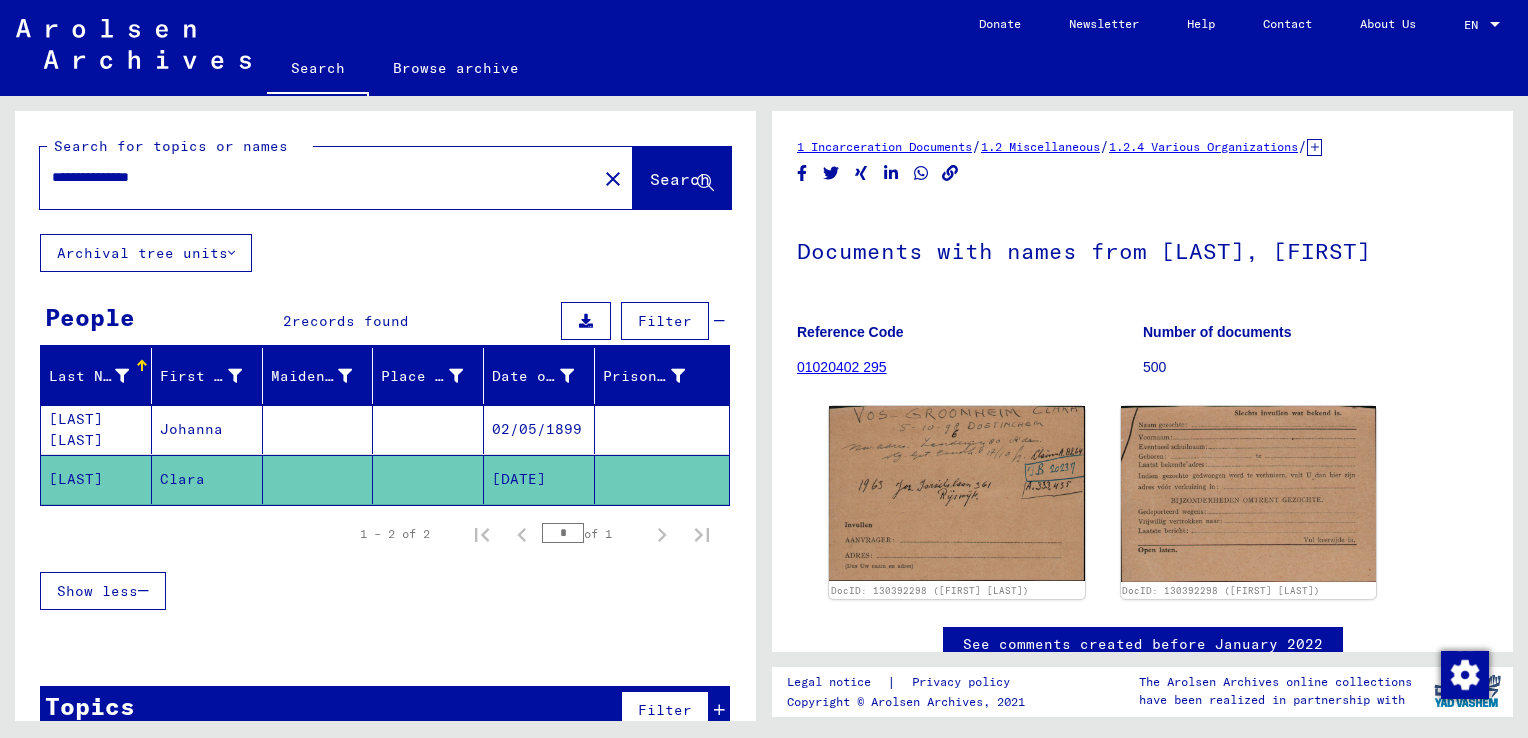 click on "**********" at bounding box center [318, 177] 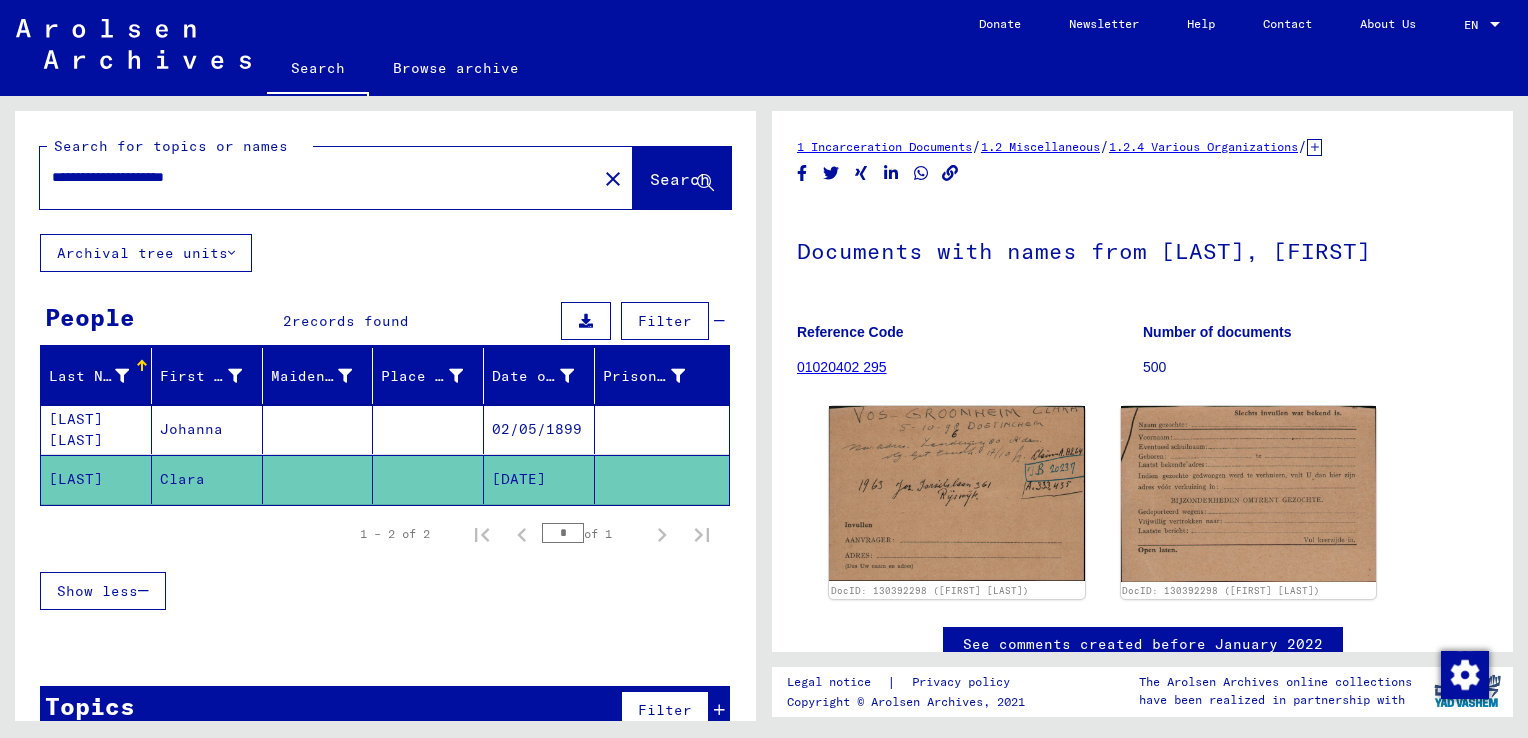 click on "**********" at bounding box center [318, 177] 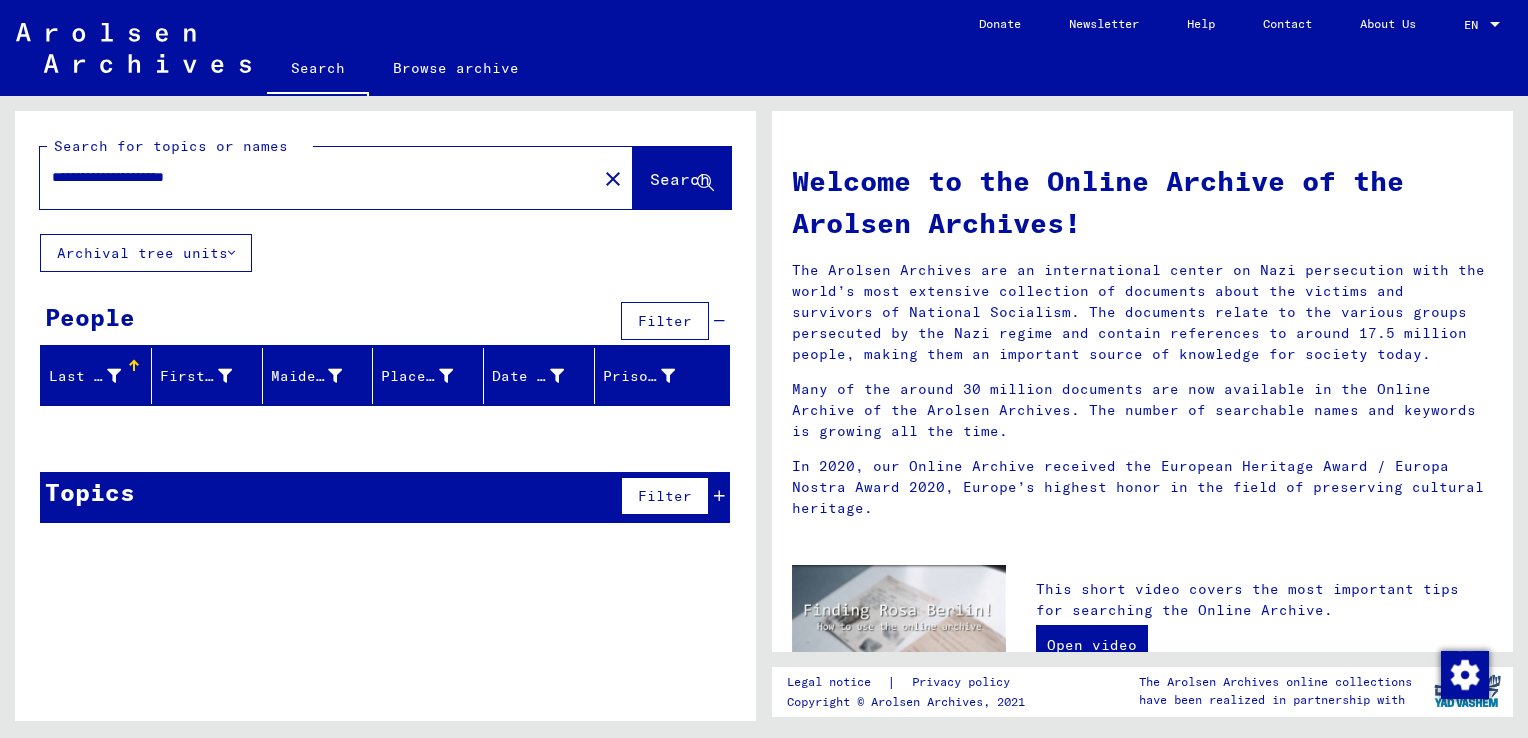 click on "**********" at bounding box center [312, 177] 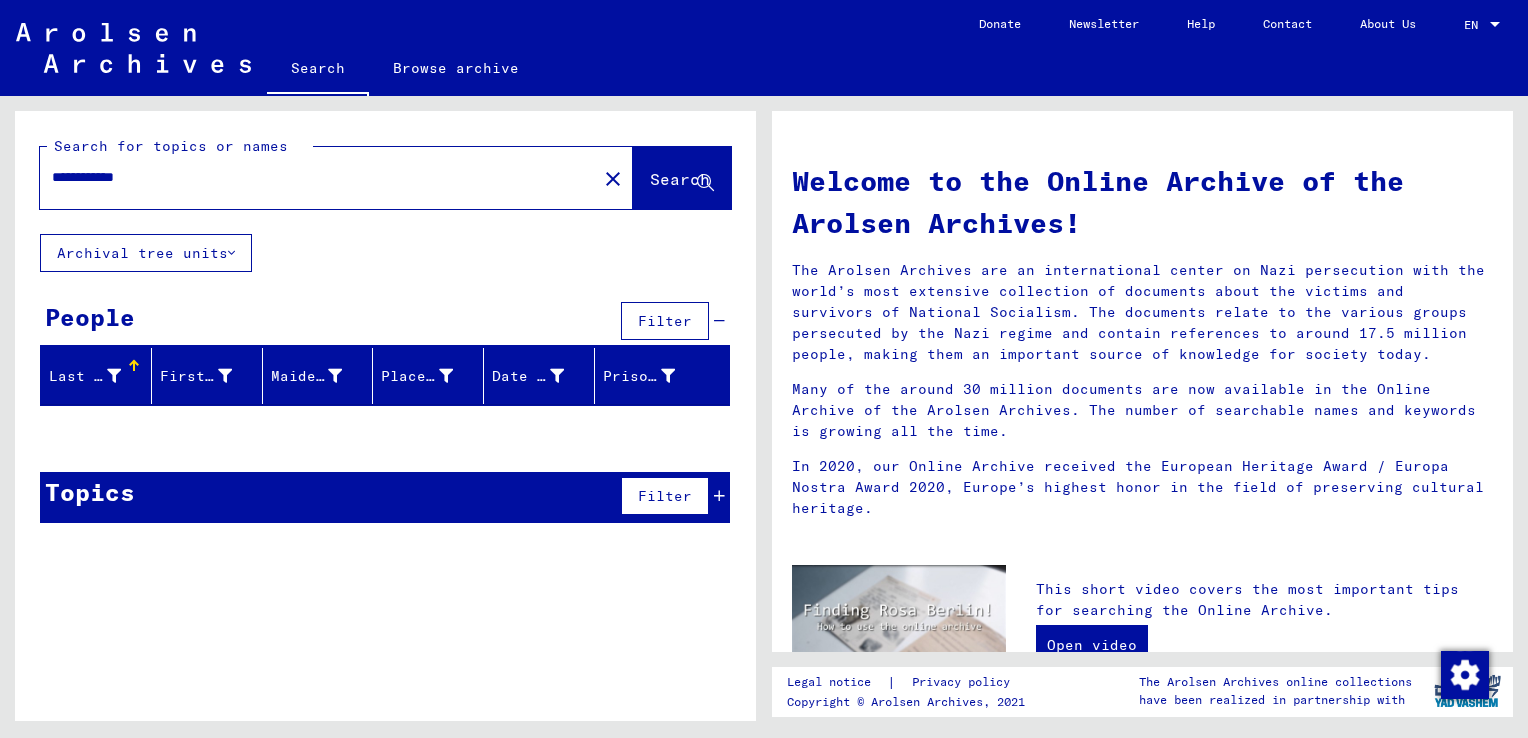 type on "**********" 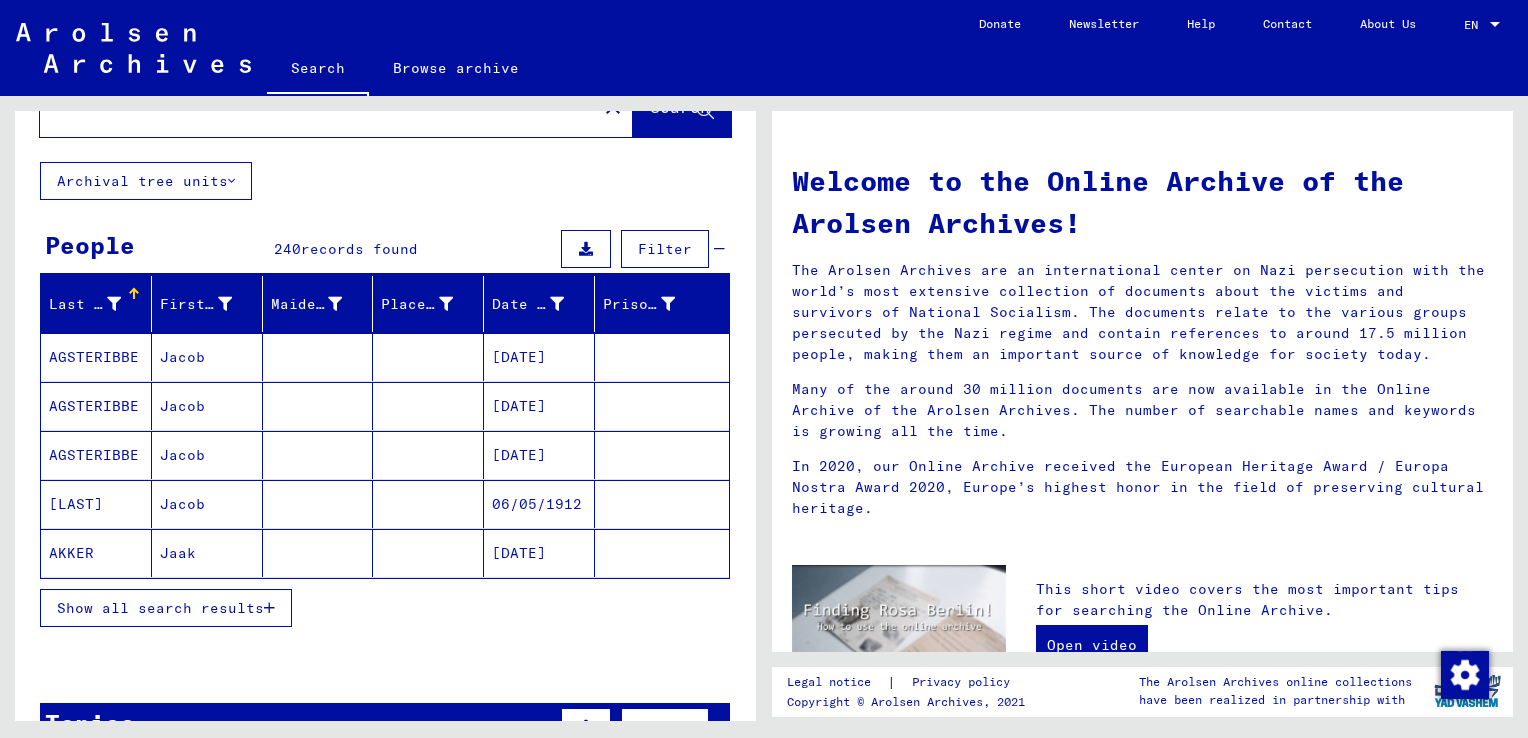 scroll, scrollTop: 100, scrollLeft: 0, axis: vertical 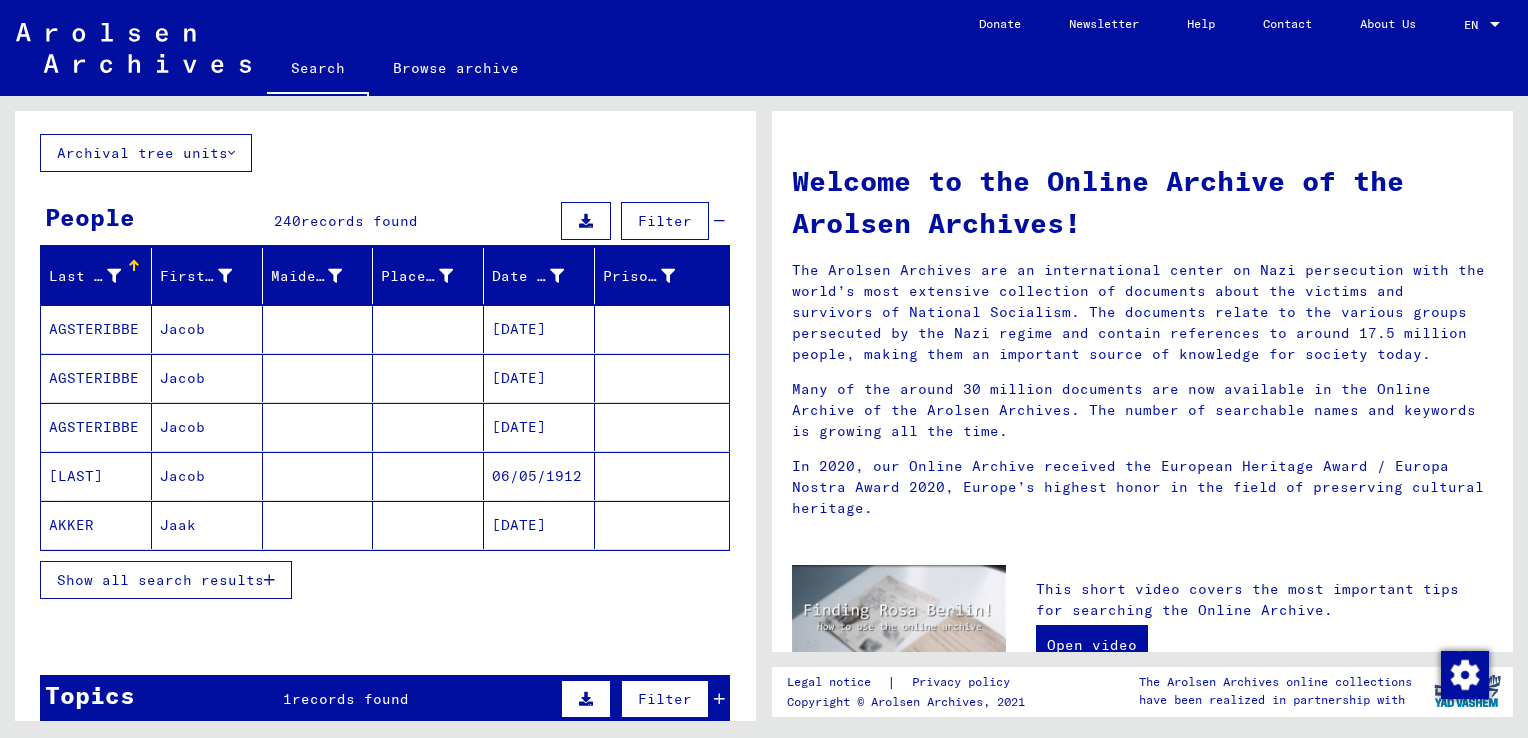 click at bounding box center (269, 580) 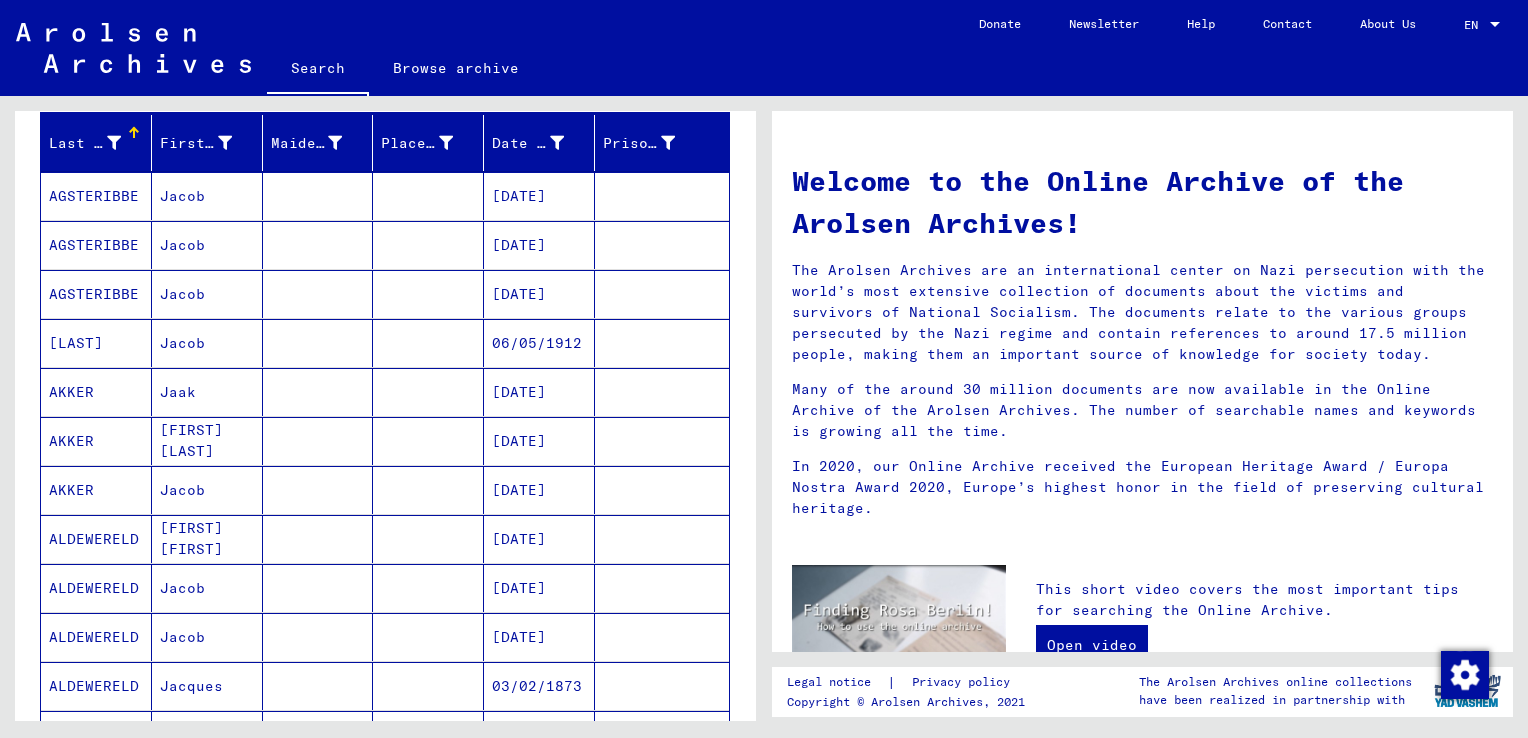 scroll, scrollTop: 100, scrollLeft: 0, axis: vertical 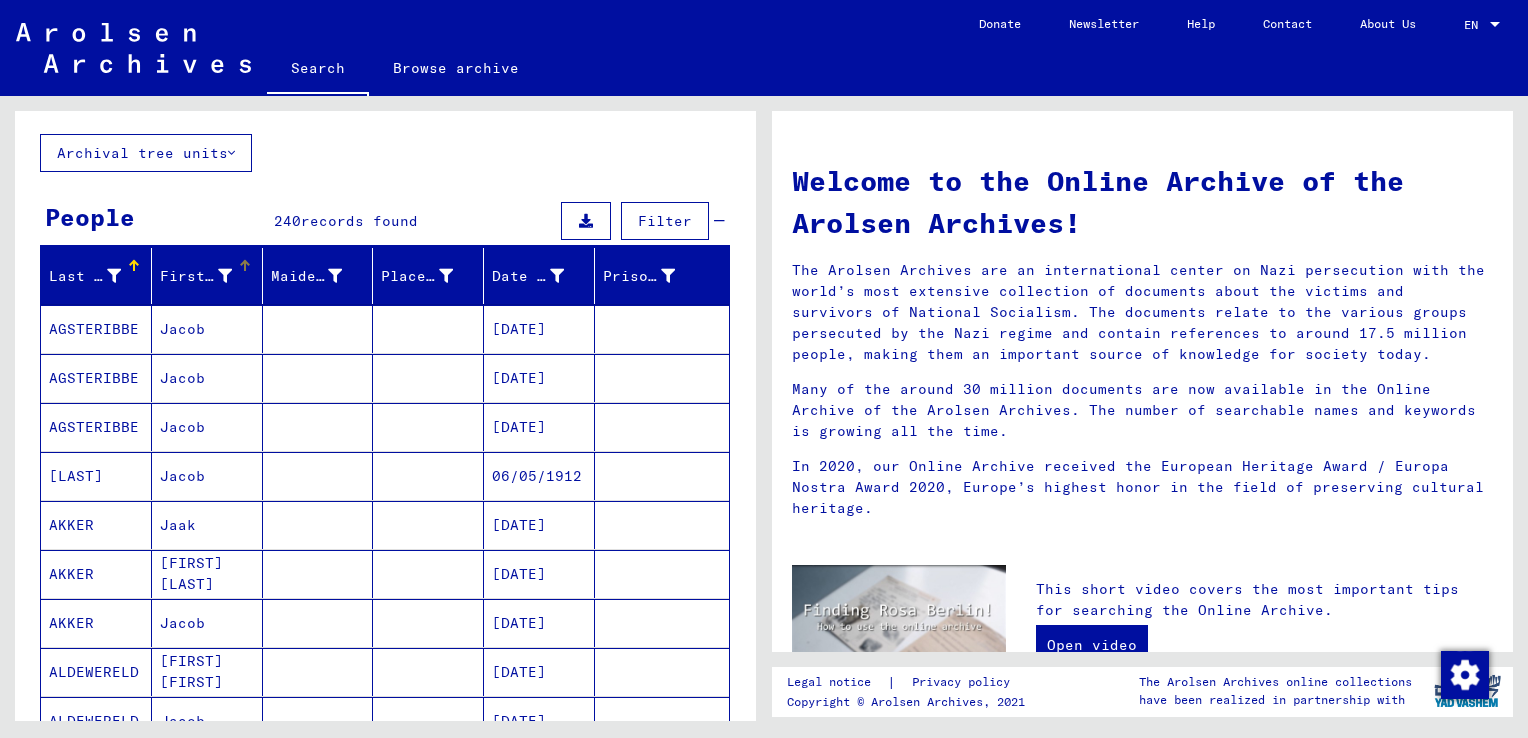 click at bounding box center (245, 266) 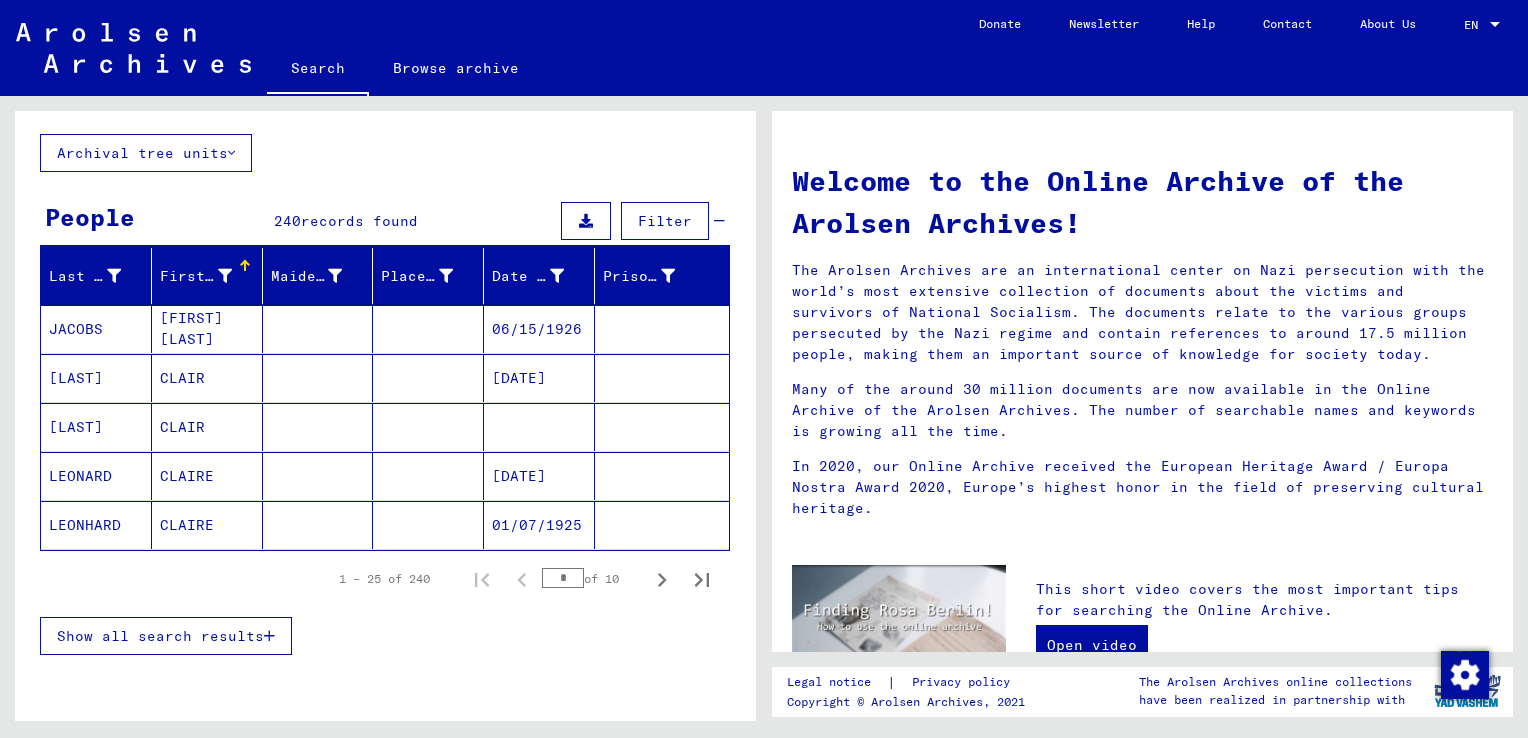 click at bounding box center (269, 636) 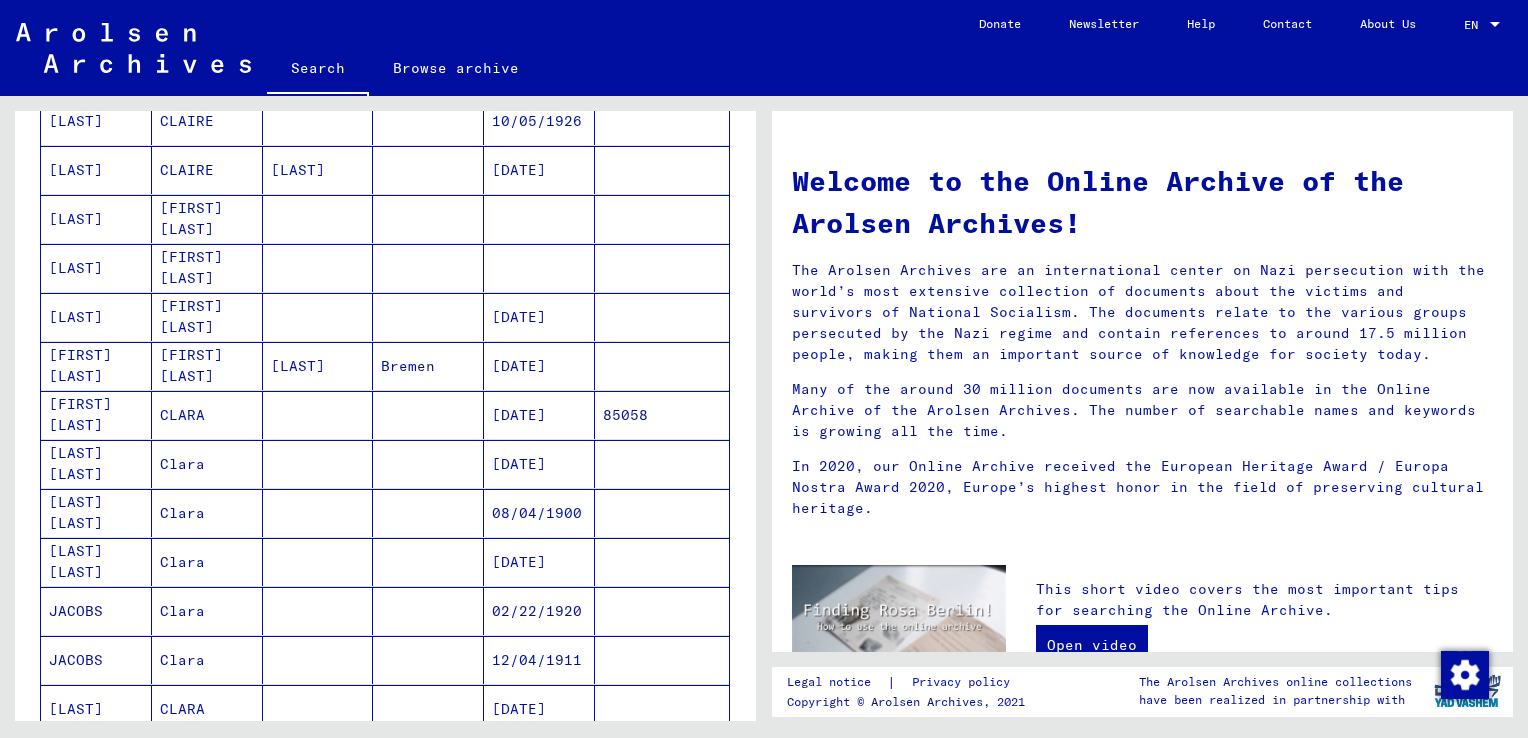 scroll, scrollTop: 800, scrollLeft: 0, axis: vertical 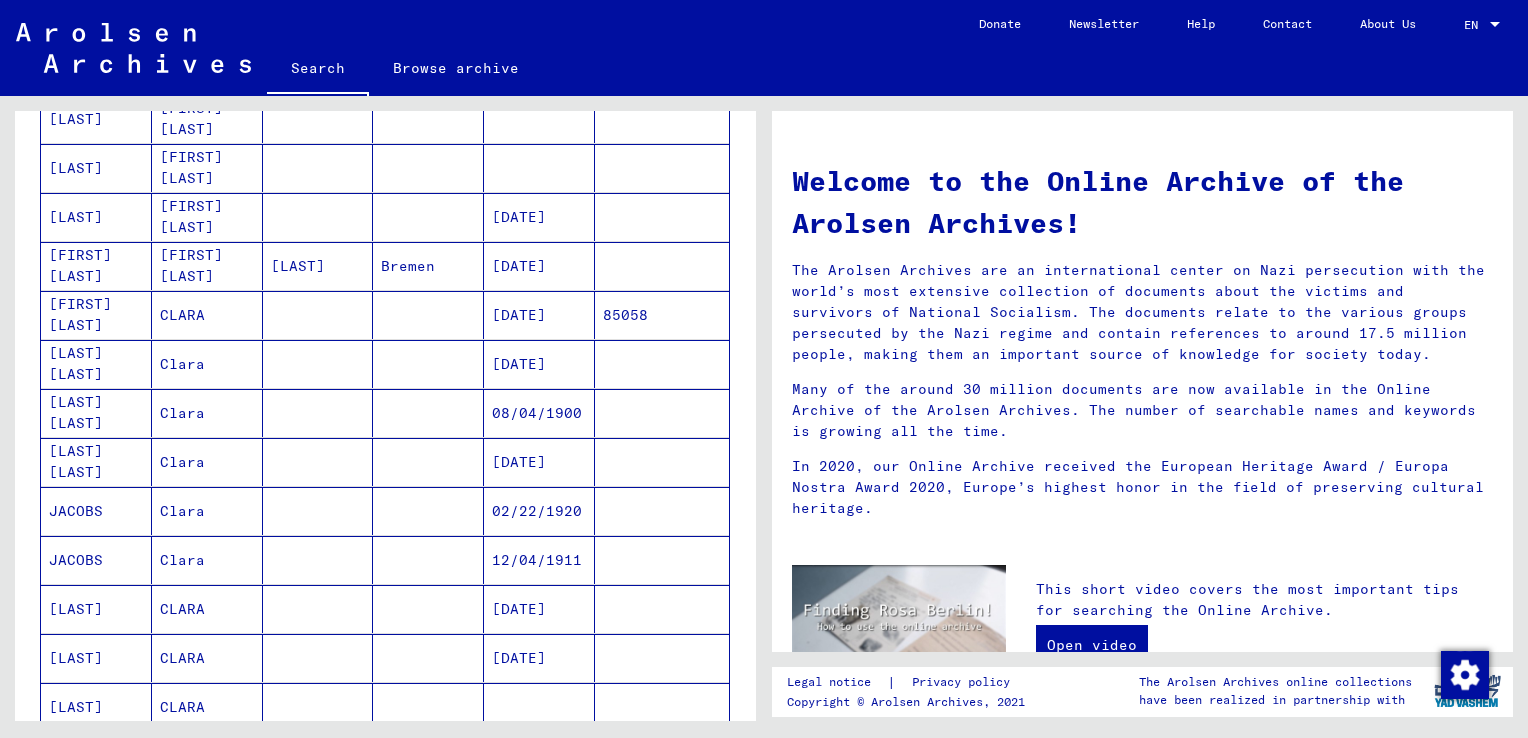 click on "02/22/1920" at bounding box center [539, 560] 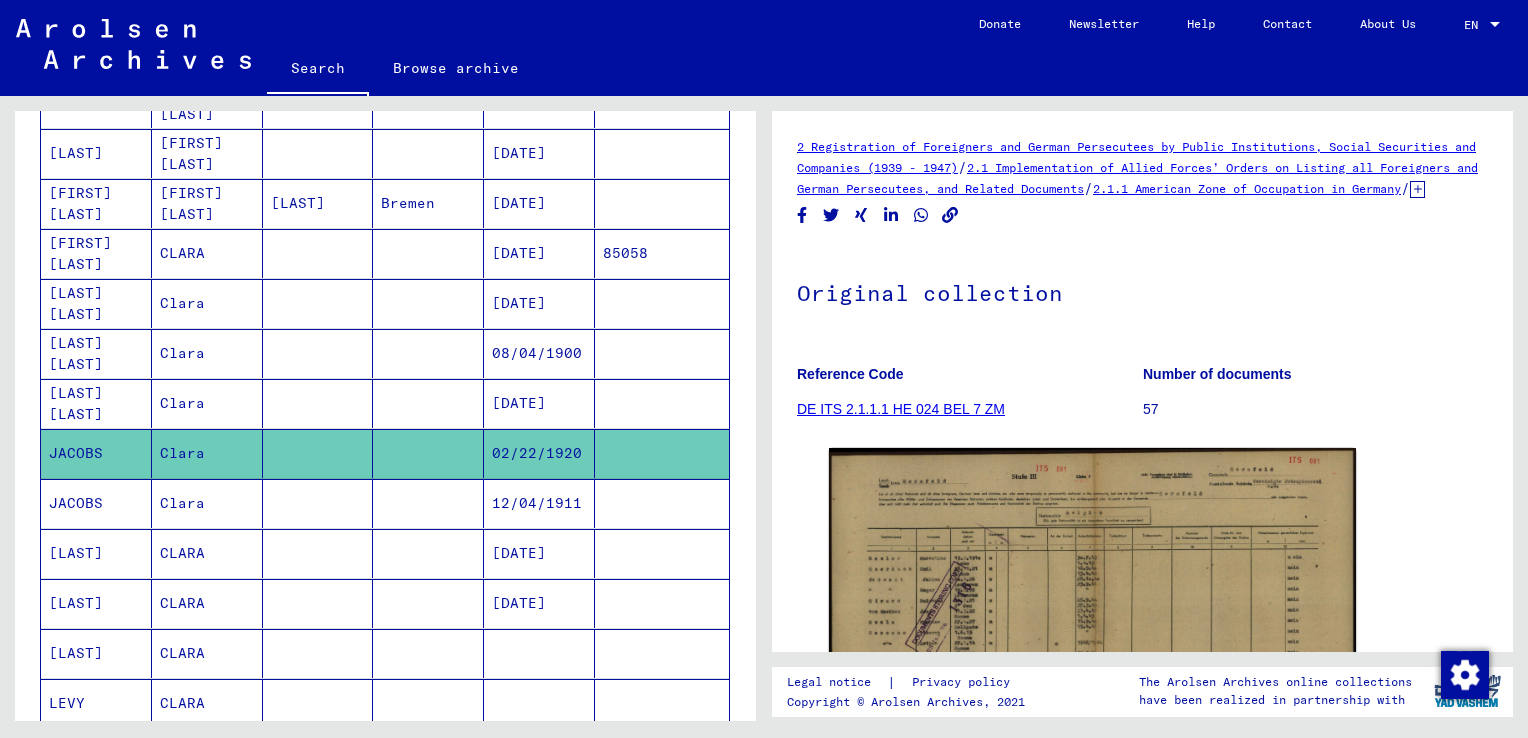 scroll, scrollTop: 908, scrollLeft: 0, axis: vertical 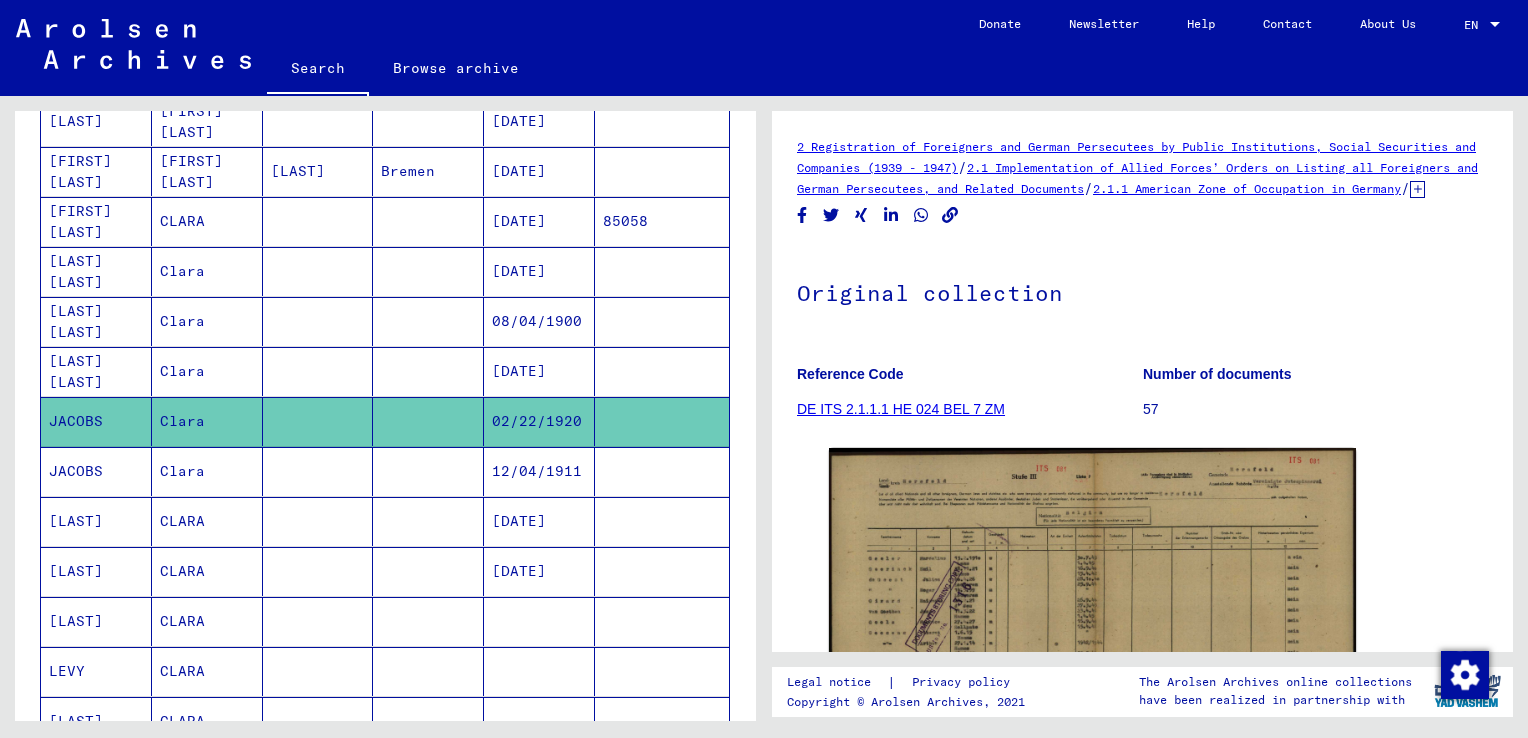 click on "12/04/1911" at bounding box center [539, 521] 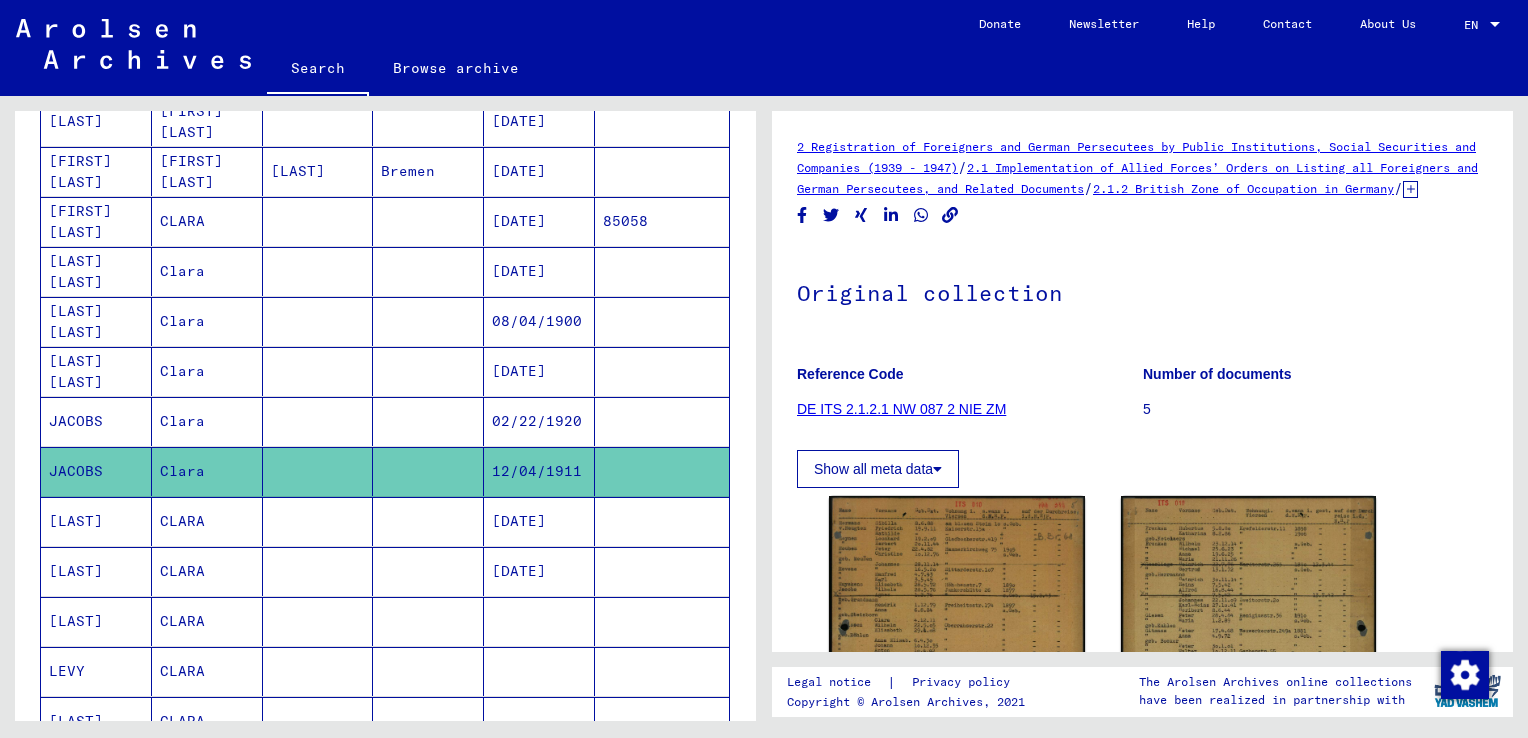 click on "[DATE]" at bounding box center [539, 421] 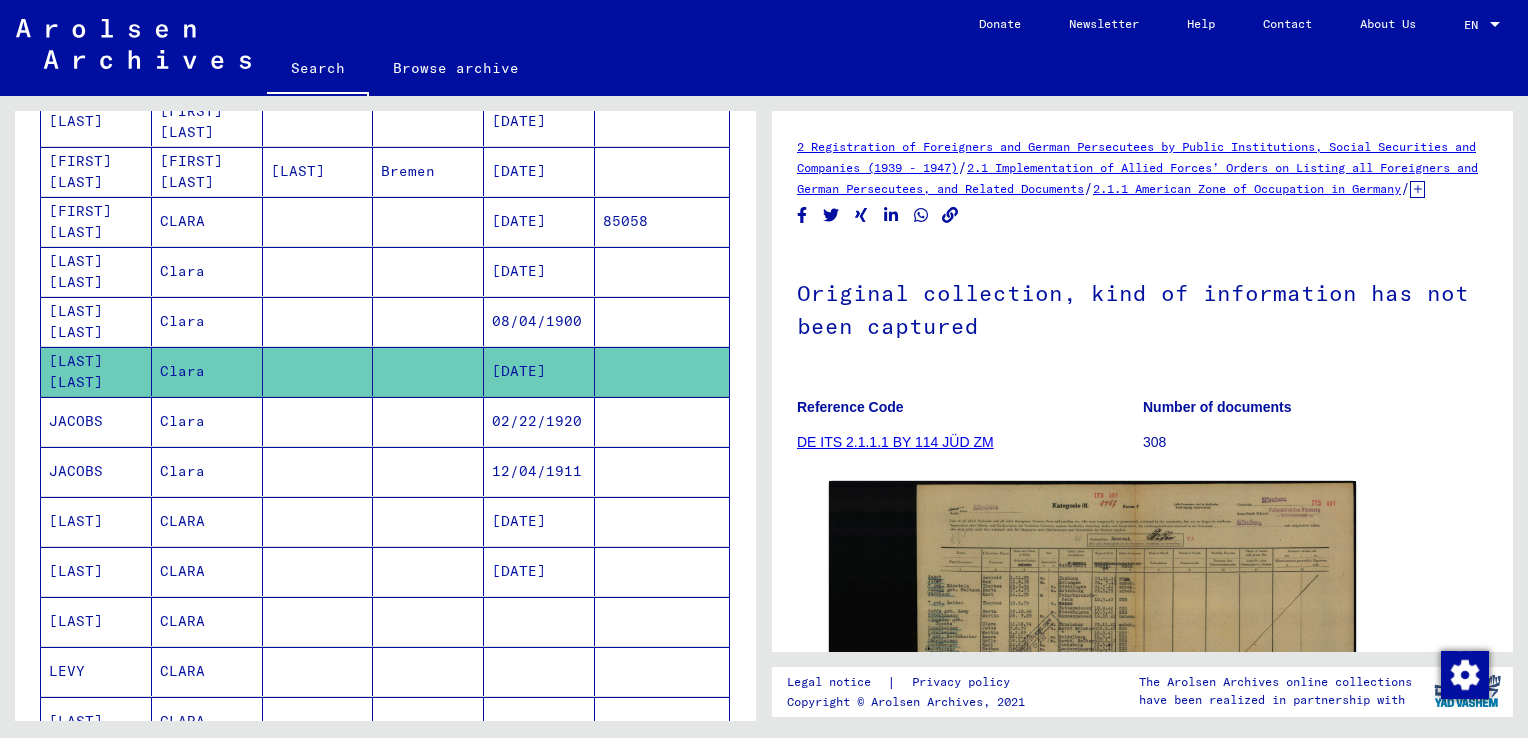 scroll, scrollTop: 0, scrollLeft: 0, axis: both 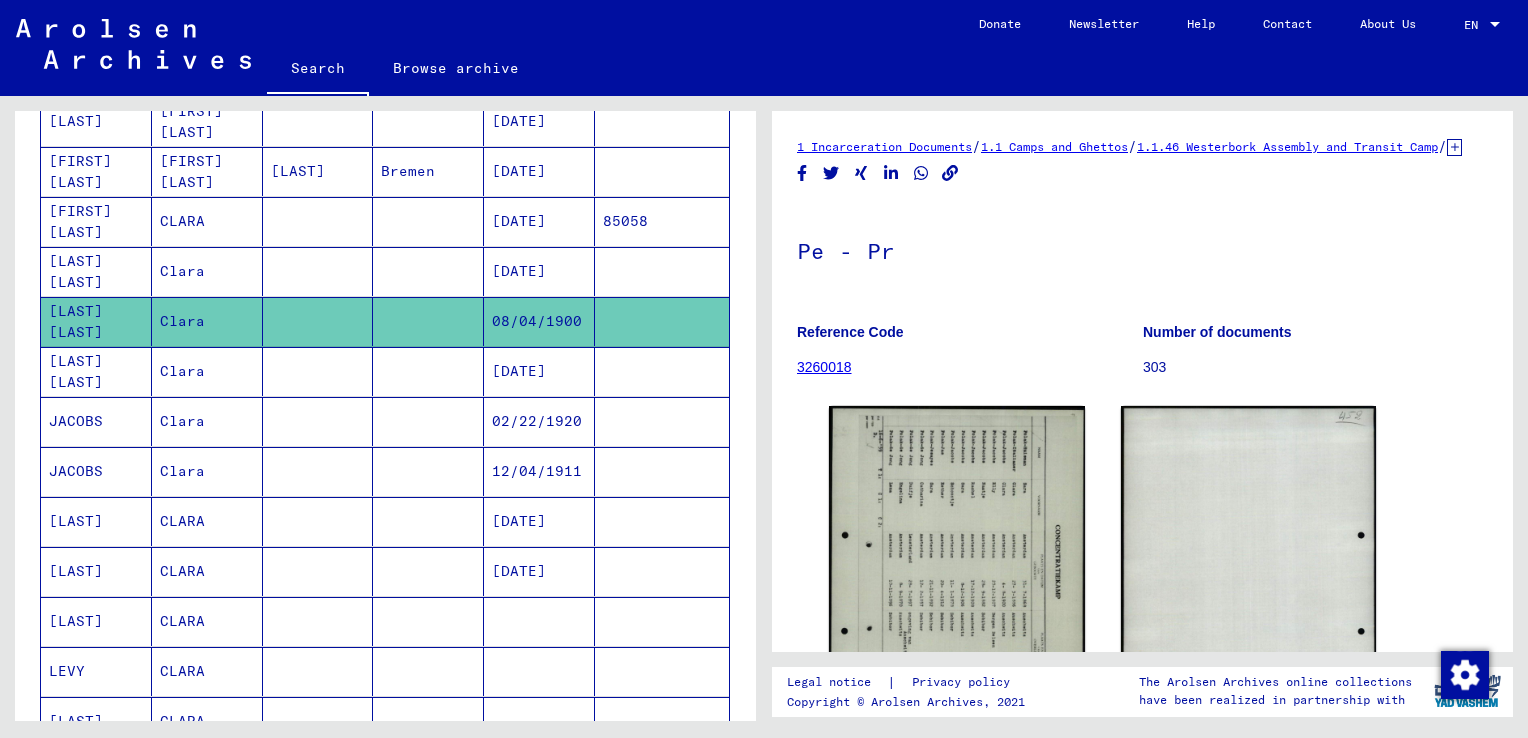 click on "[DATE]" at bounding box center [539, 321] 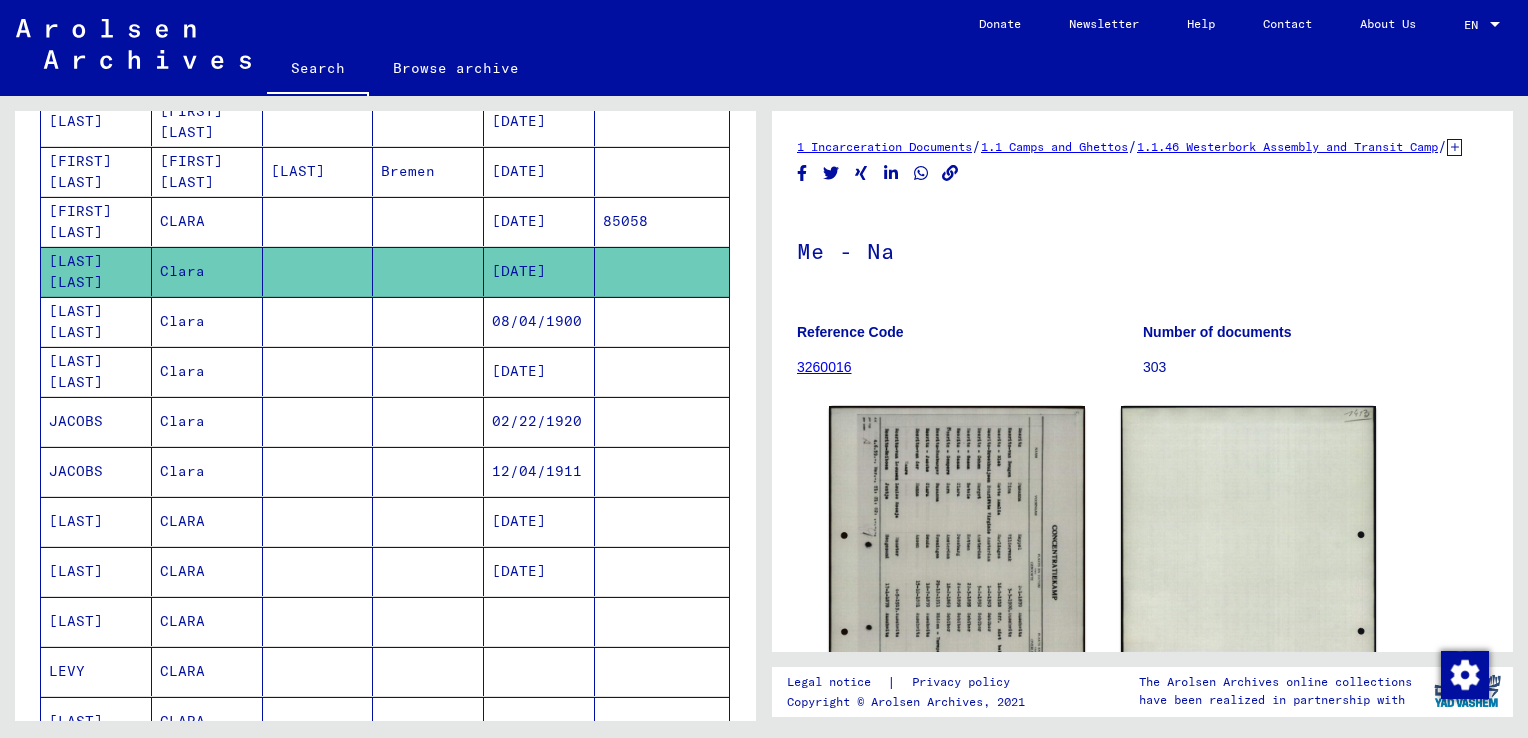 scroll, scrollTop: 0, scrollLeft: 0, axis: both 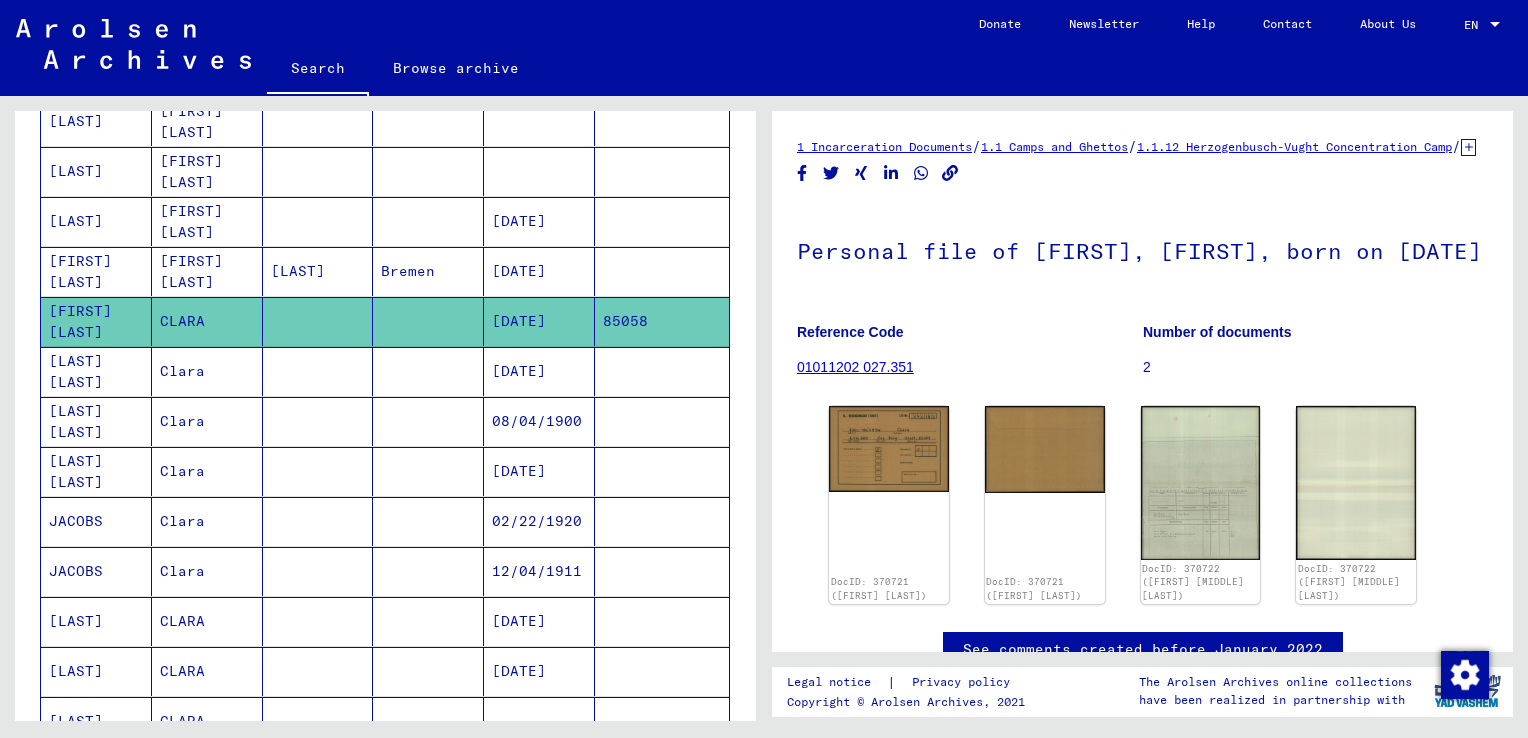 click on "[DATE]" at bounding box center (539, 321) 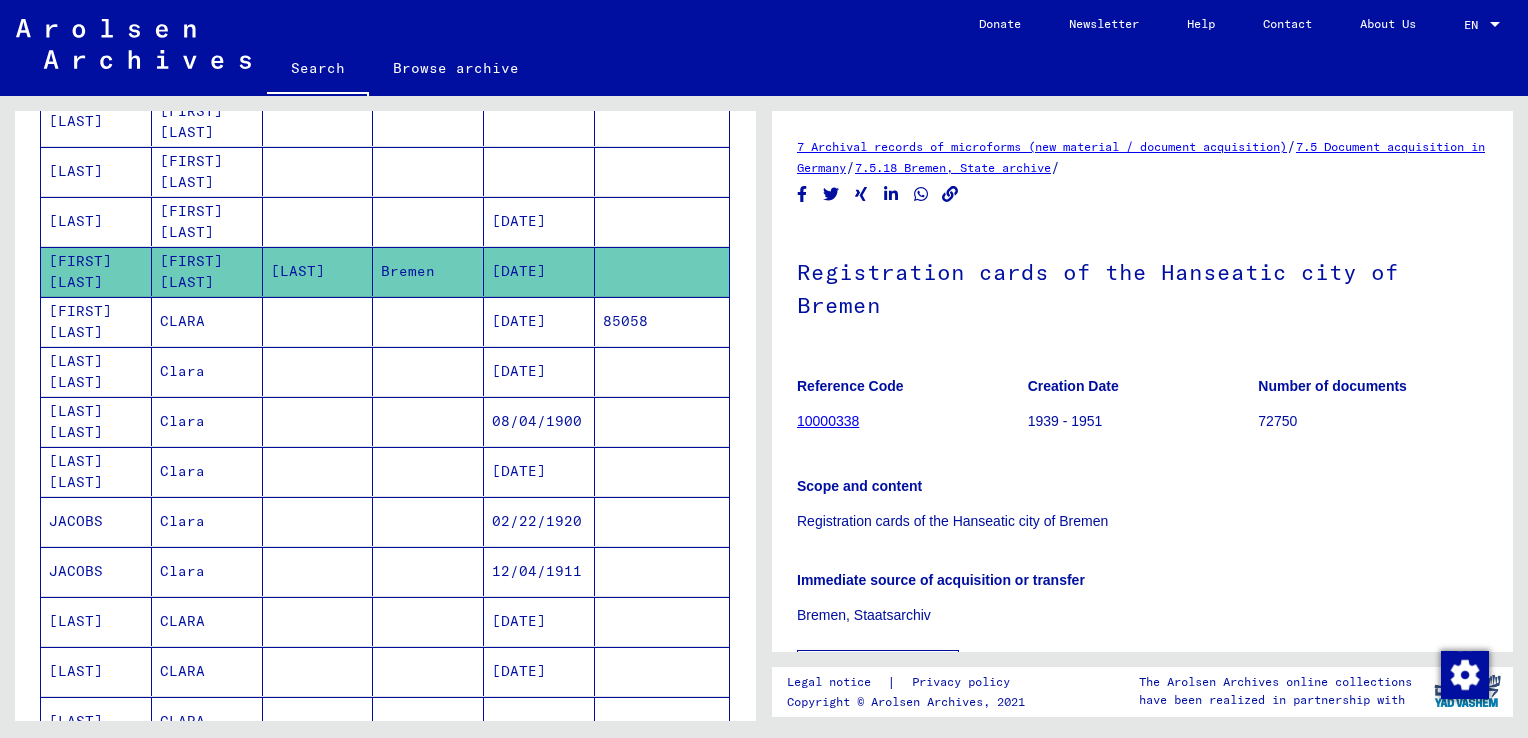 scroll, scrollTop: 0, scrollLeft: 0, axis: both 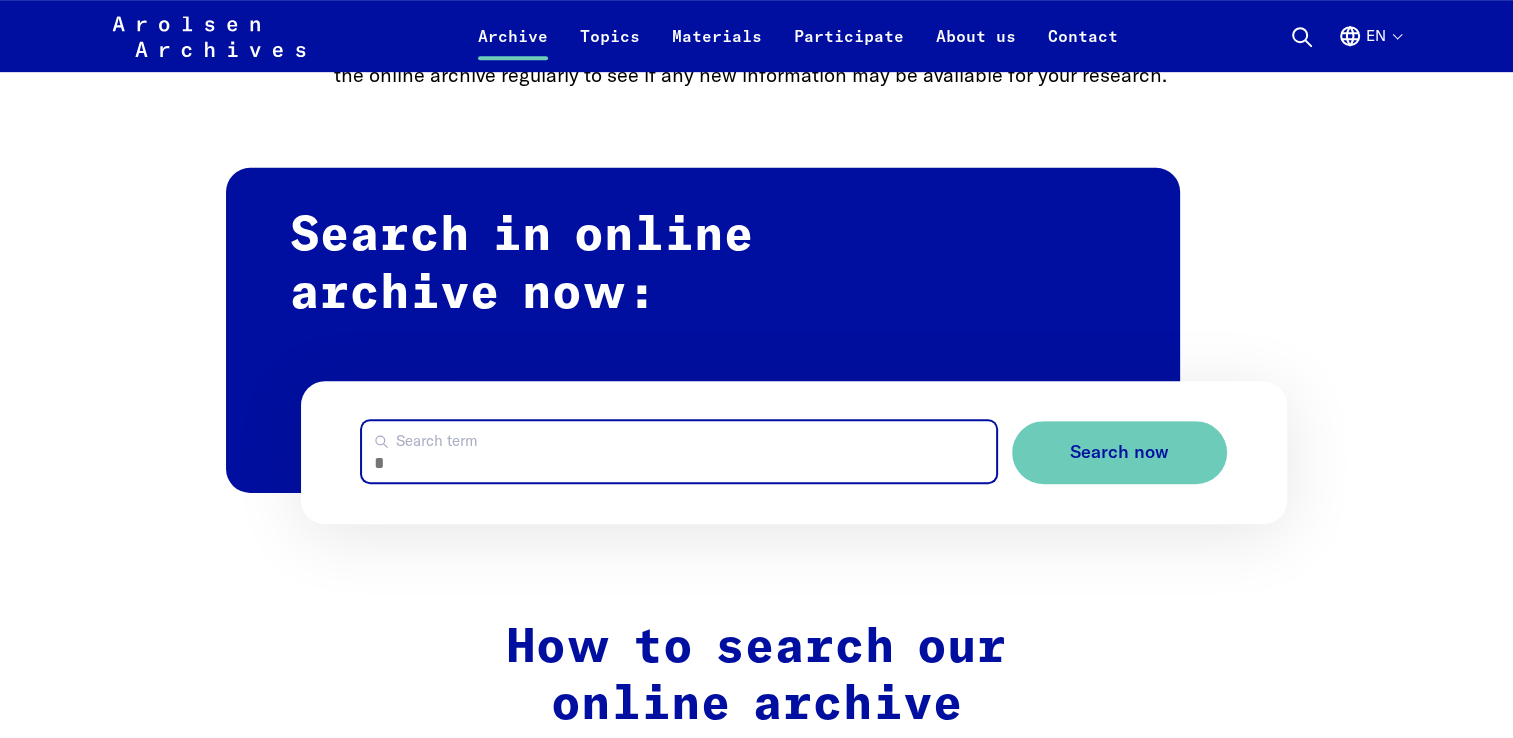 click on "Search term" at bounding box center (679, 451) 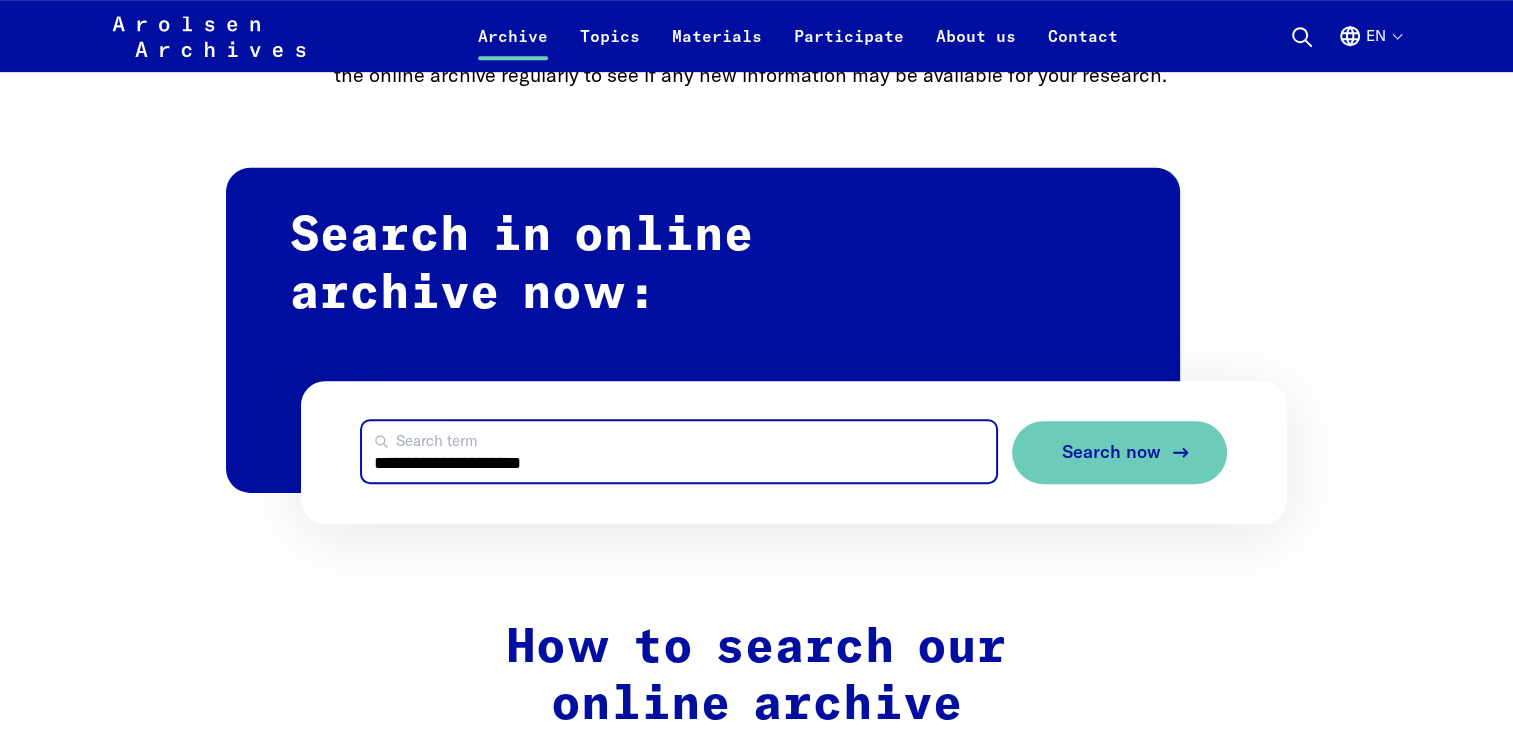 type on "**********" 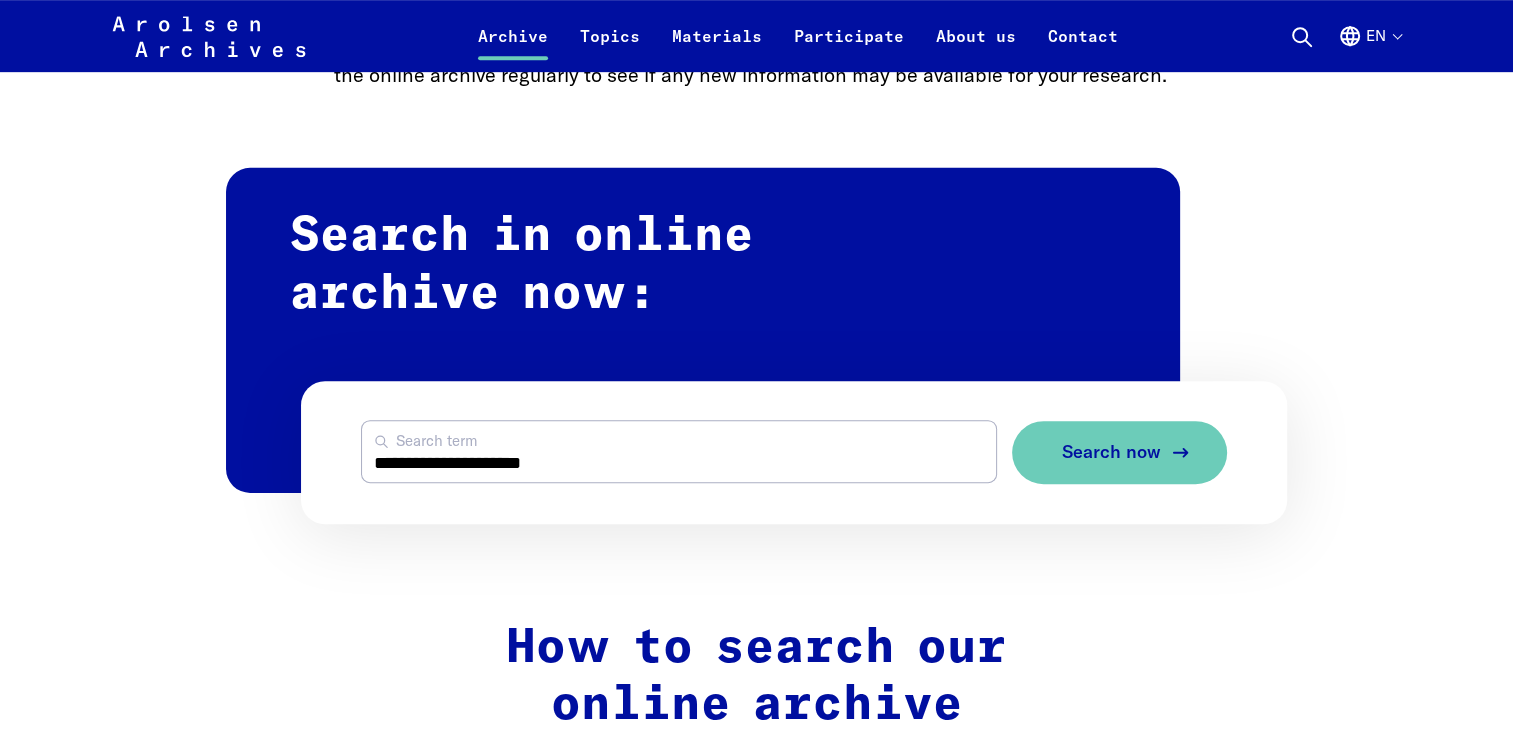 click on "Search now" at bounding box center (1111, 452) 